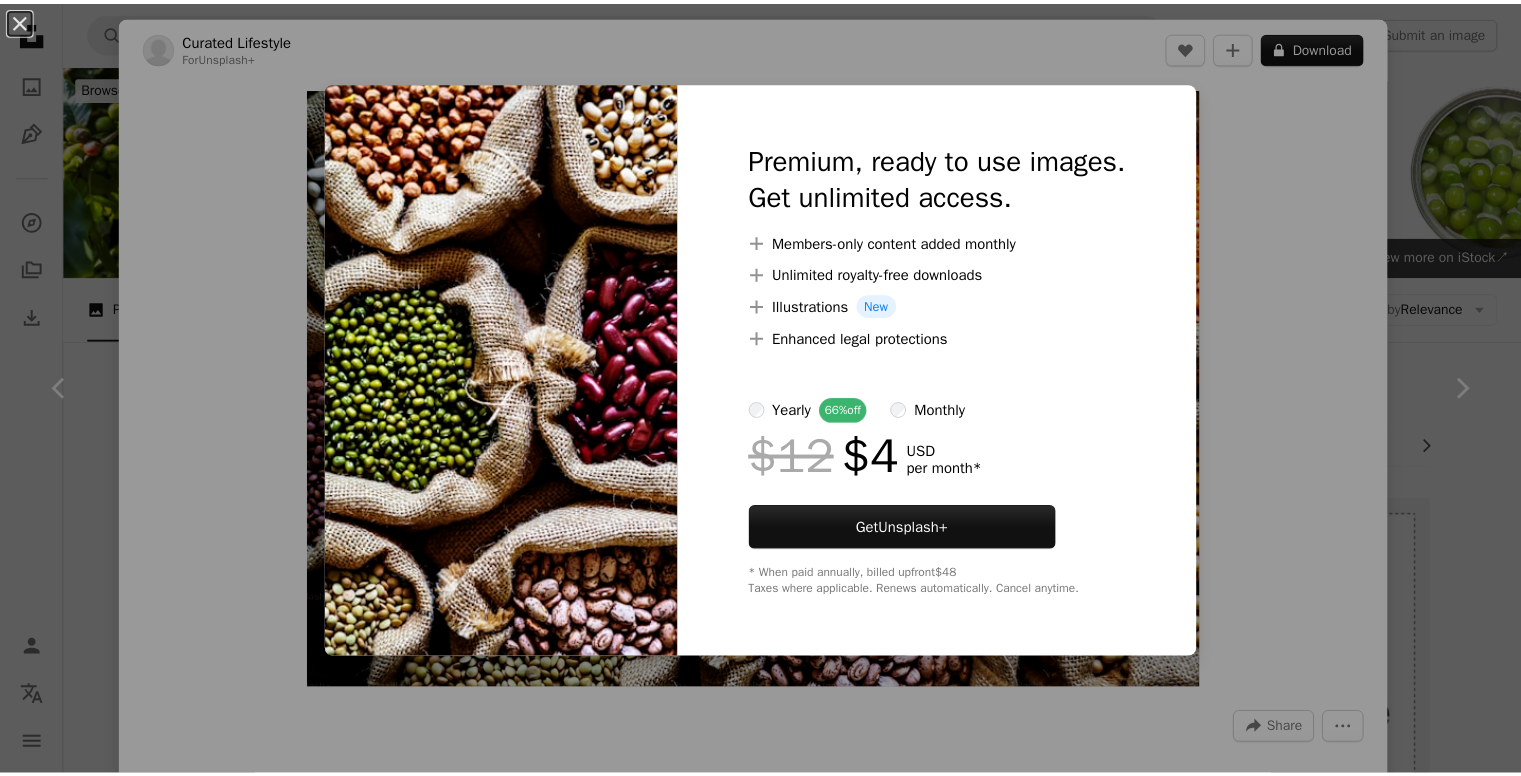 scroll, scrollTop: 400, scrollLeft: 0, axis: vertical 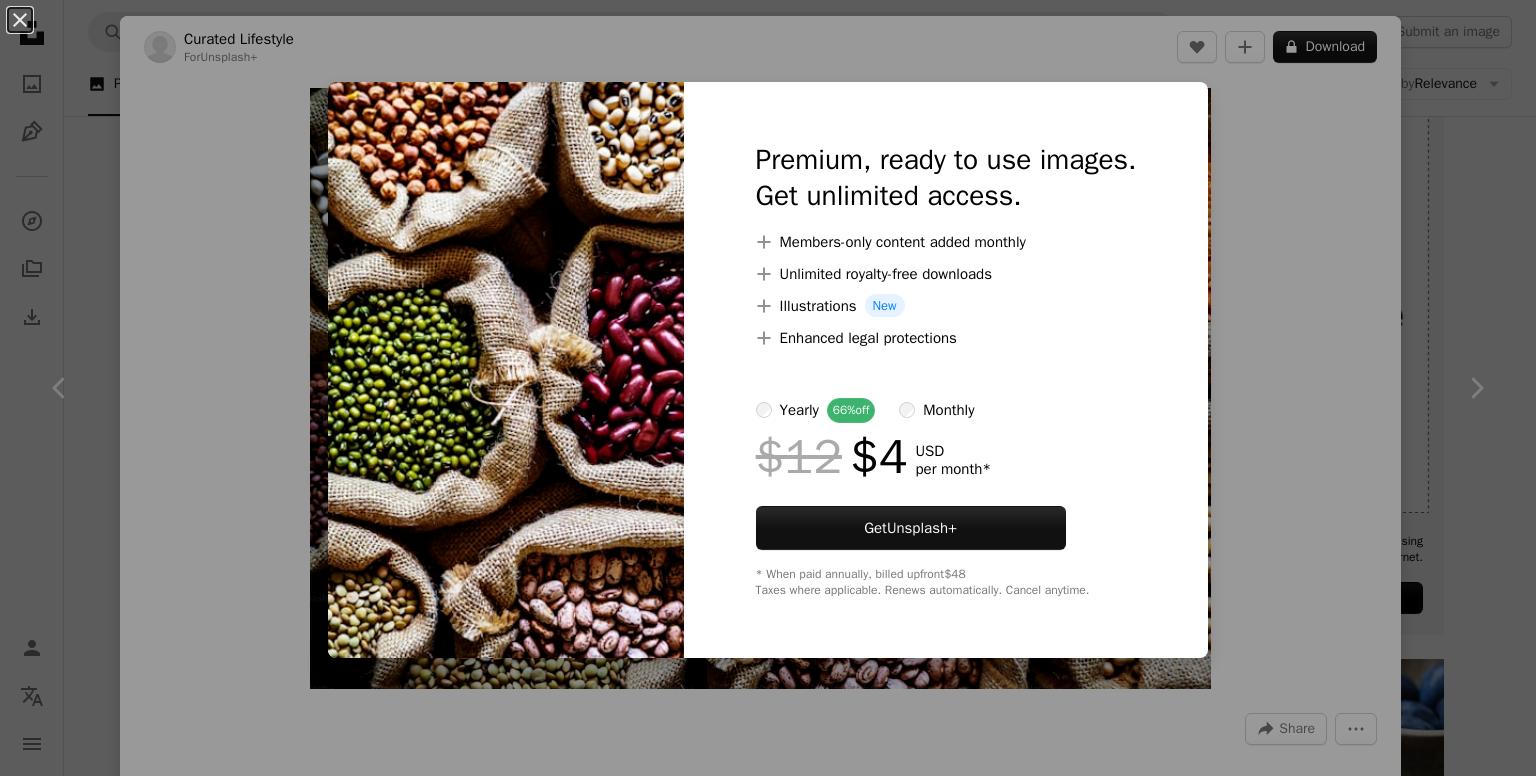 click on "An X shape Premium, ready to use images. Get unlimited access. A plus sign Members-only content added monthly A plus sign Unlimited royalty-free downloads A plus sign Illustrations  New A plus sign Enhanced legal protections yearly 66%  off monthly $12   $4 USD per month * Get  Unsplash+ * When paid annually, billed upfront  $48 Taxes where applicable. Renews automatically. Cancel anytime." at bounding box center [768, 388] 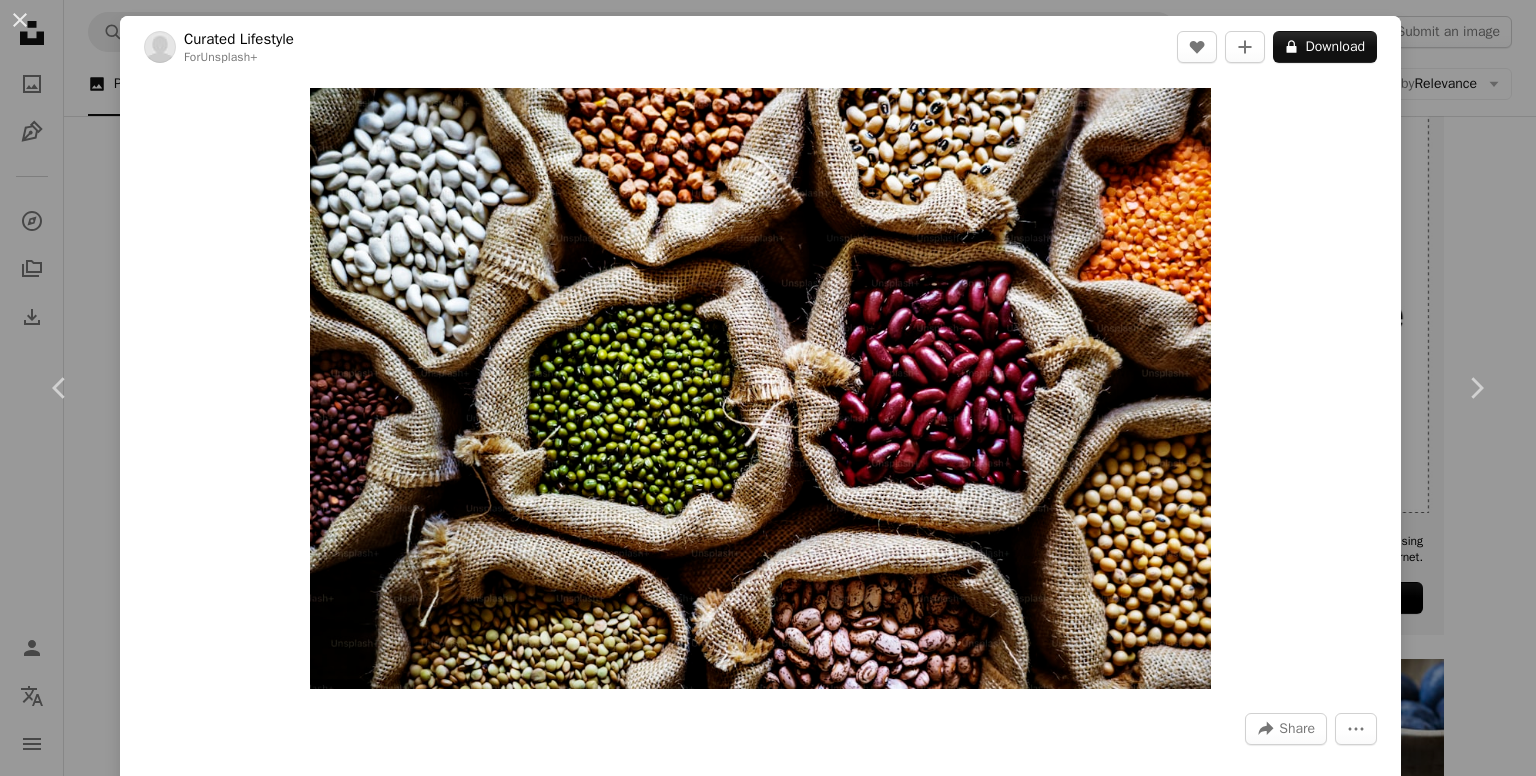 click on "An X shape Chevron left Chevron right Curated Lifestyle For  Unsplash+ A heart A plus sign A lock Download Zoom in A forward-right arrow Share More Actions Calendar outlined Published on  September 19, 2024 Camera NIKON CORPORATION, NIKON D810 Safety Licensed under the  Unsplash+ License plant photography thailand vegetable organic healthy eating collection indoors soybean no people raw food superfood sack antioxidant mung bean kidney bean Public domain images Related images Plus sign for Unsplash+ A heart A plus sign Curated Lifestyle For  Unsplash+ A lock Download Plus sign for Unsplash+ A heart A plus sign Curated Lifestyle For  Unsplash+ A lock Download Plus sign for Unsplash+ A heart A plus sign [FIRST] [LAST] For  Unsplash+ A lock Download Plus sign for Unsplash+ A heart A plus sign Karolina Grabowska For  Unsplash+ A lock Download Plus sign for Unsplash+ A heart A plus sign Content Pixie For  Unsplash+ A lock Download Plus sign for Unsplash+ A heart A plus sign Karolina Grabowska For  Unsplash+" at bounding box center (768, 388) 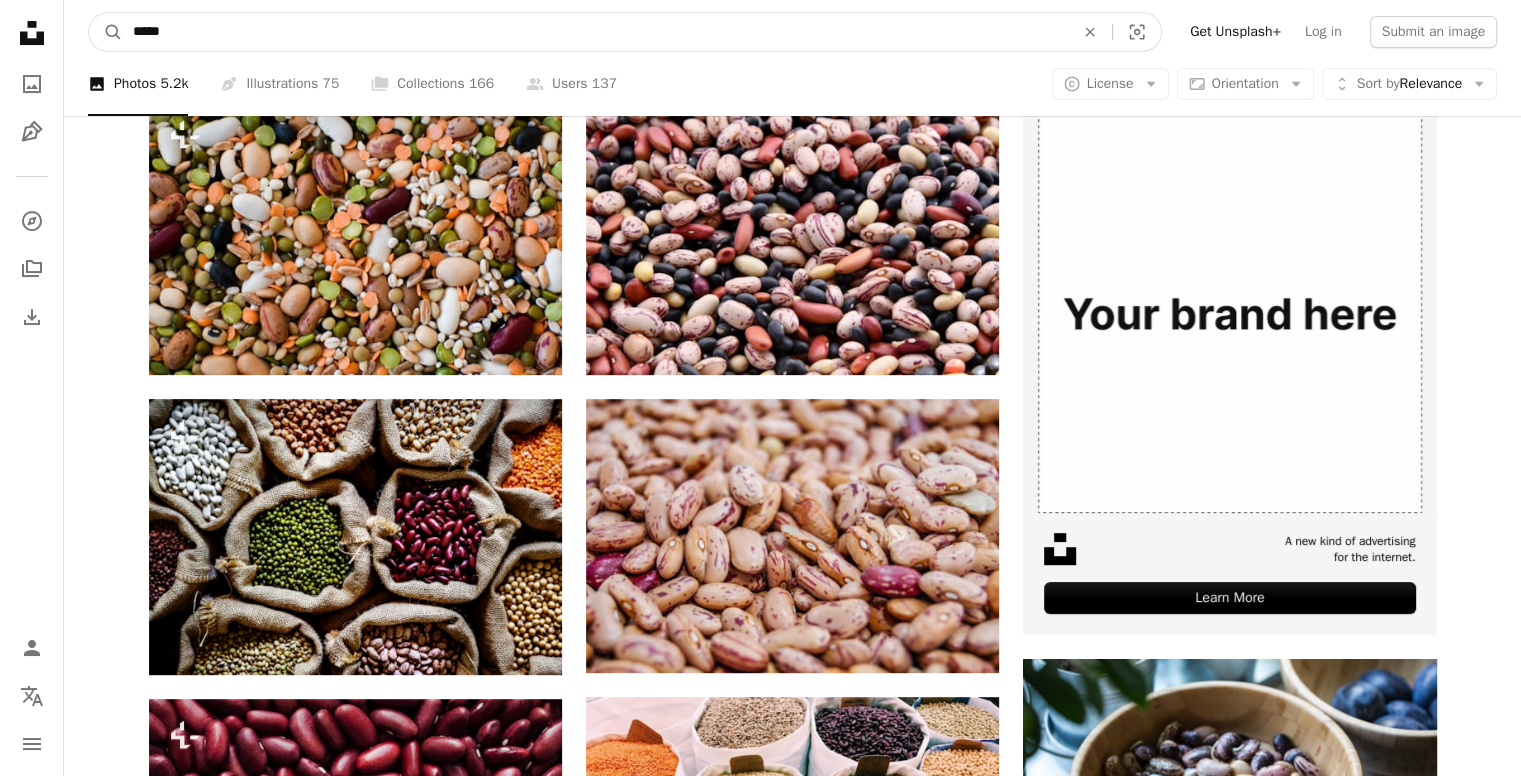 scroll, scrollTop: 360, scrollLeft: 0, axis: vertical 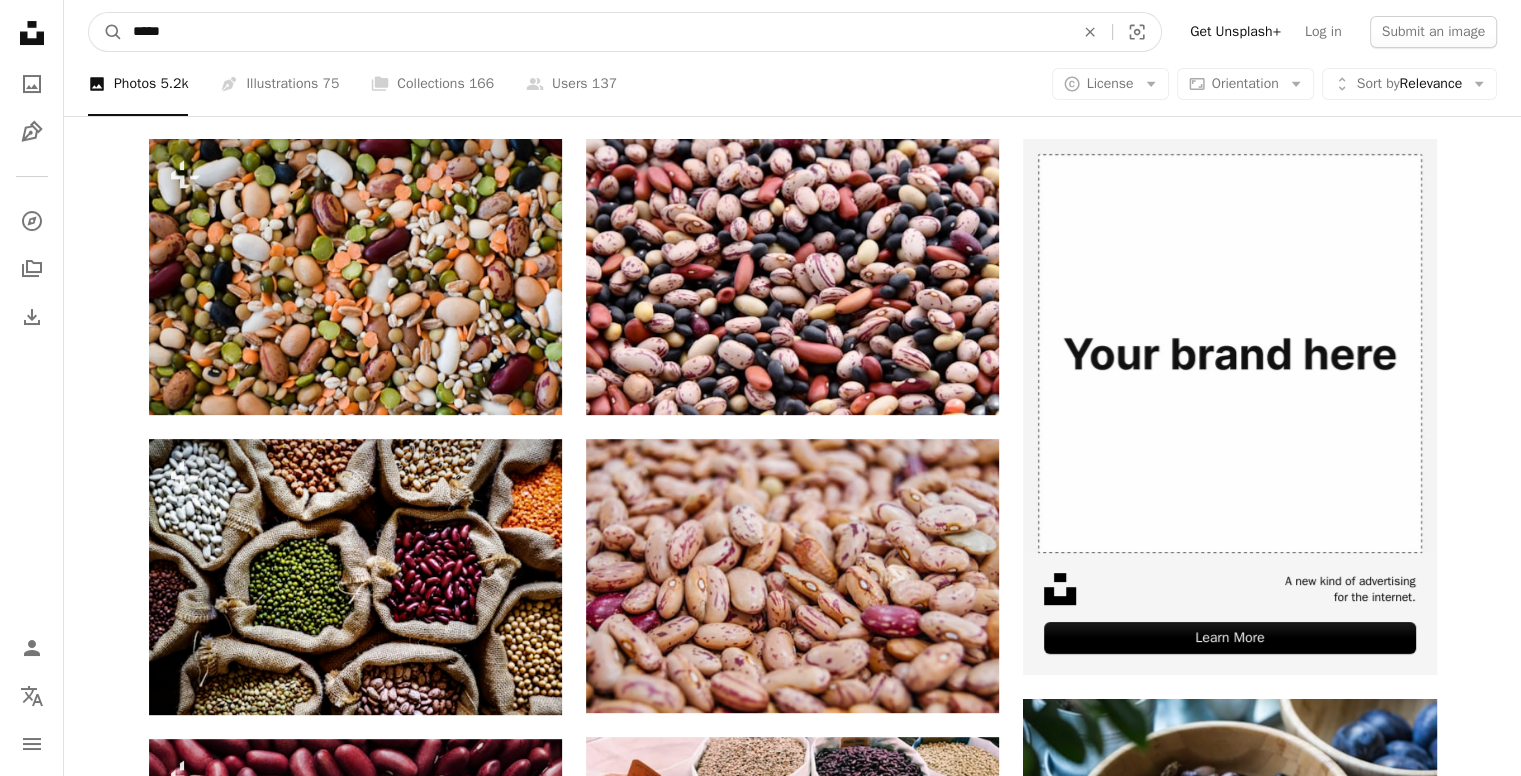 drag, startPoint x: 180, startPoint y: 45, endPoint x: 12, endPoint y: 5, distance: 172.69626 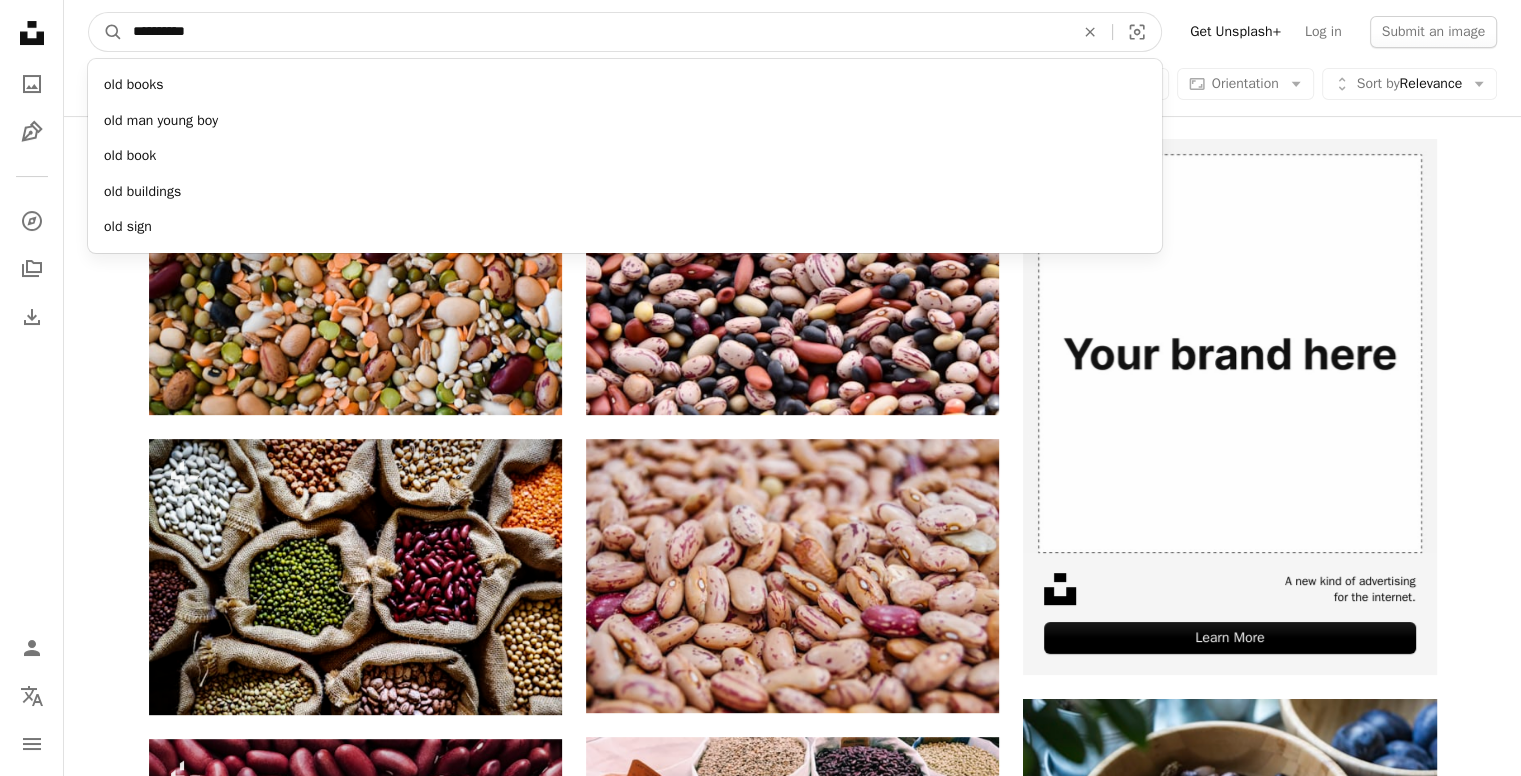 type on "**********" 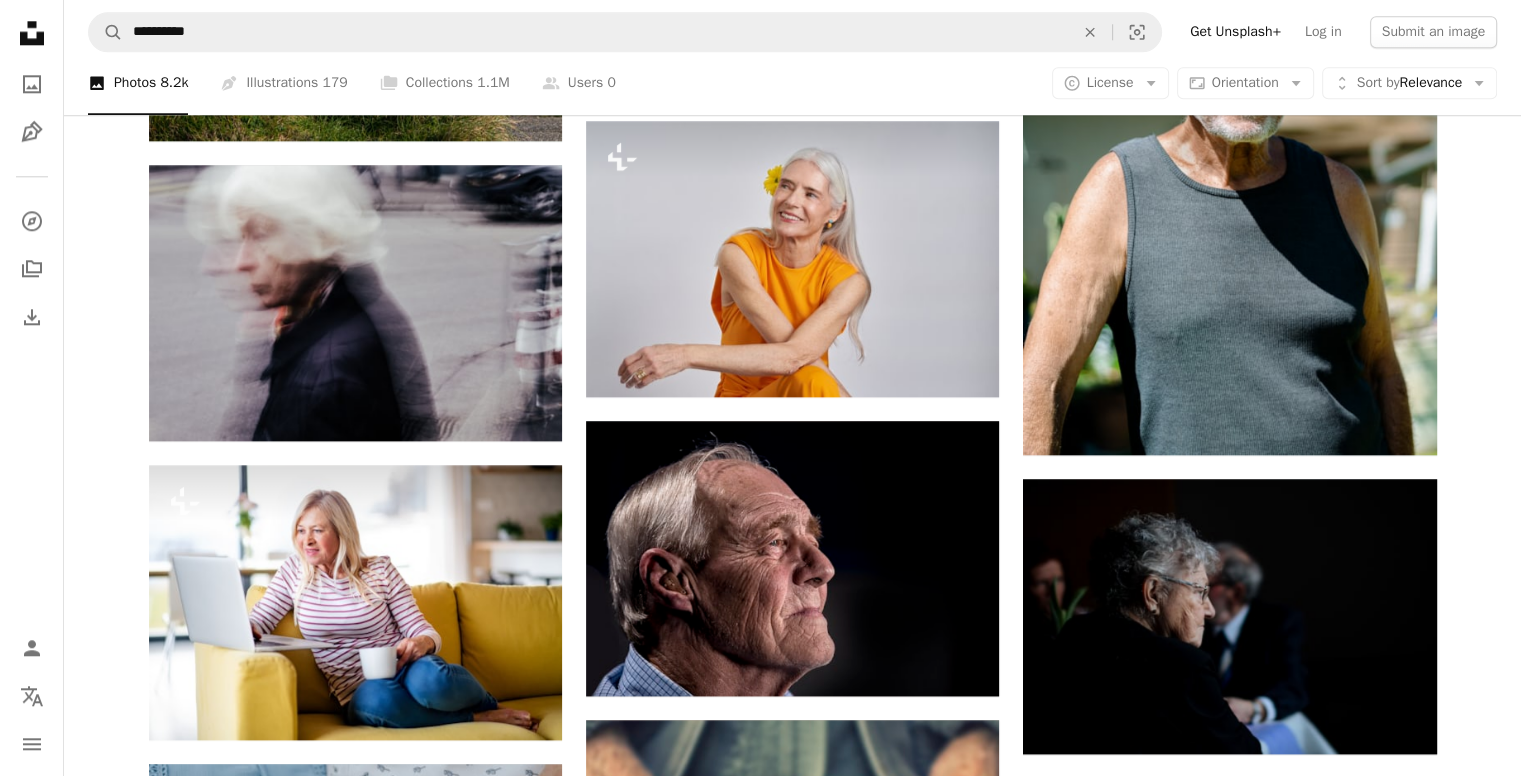 scroll, scrollTop: 2300, scrollLeft: 0, axis: vertical 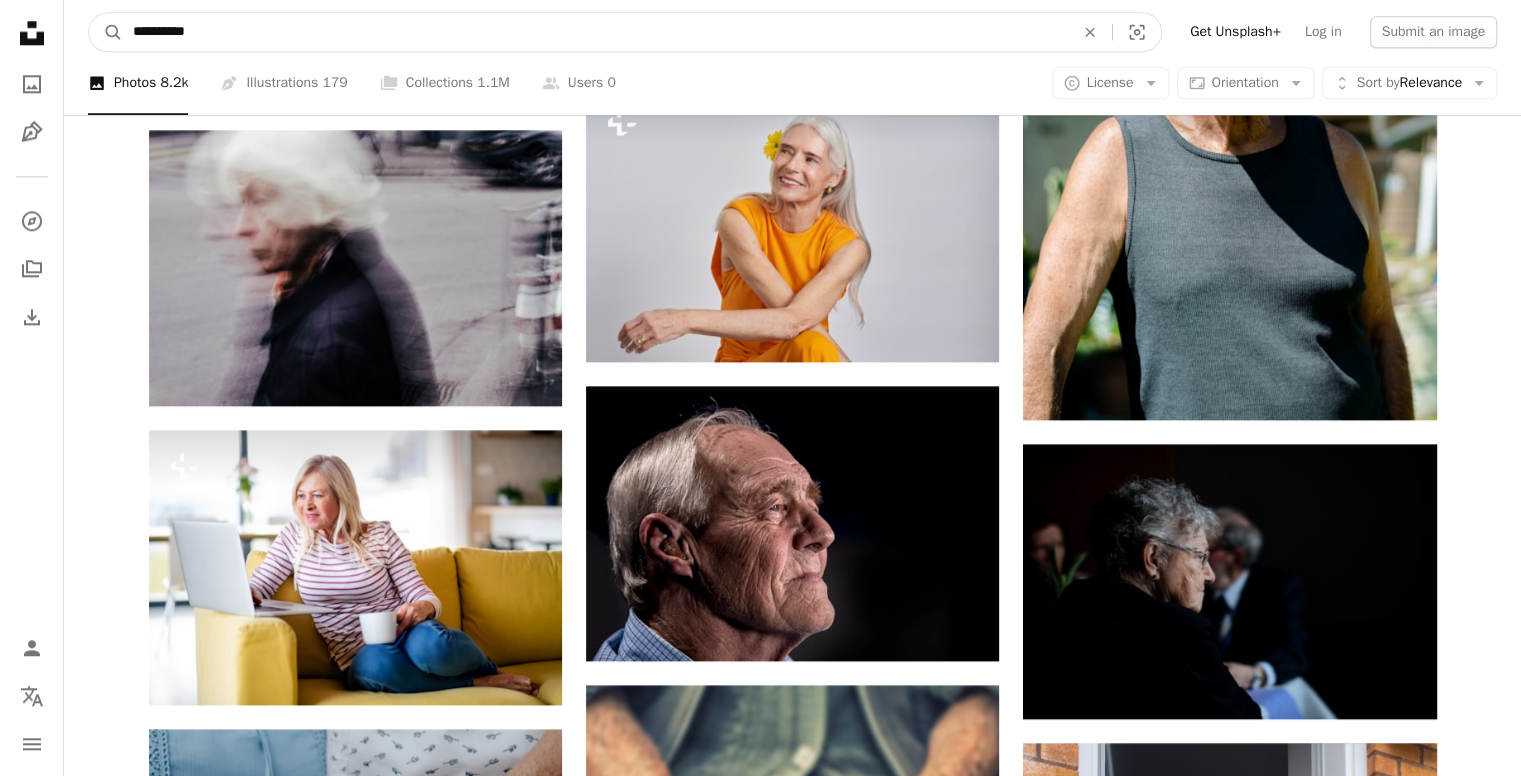 click on "**********" at bounding box center (595, 32) 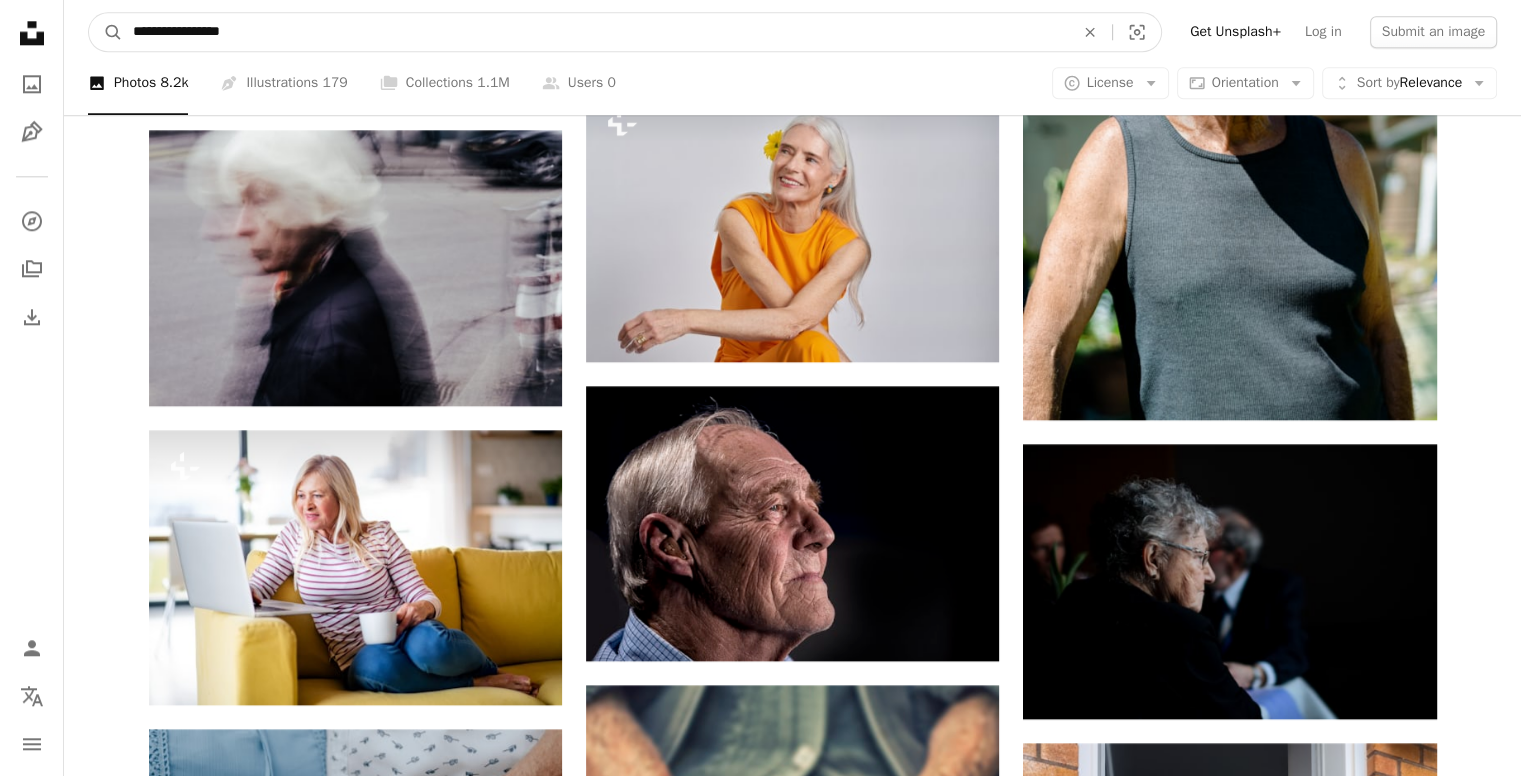type on "**********" 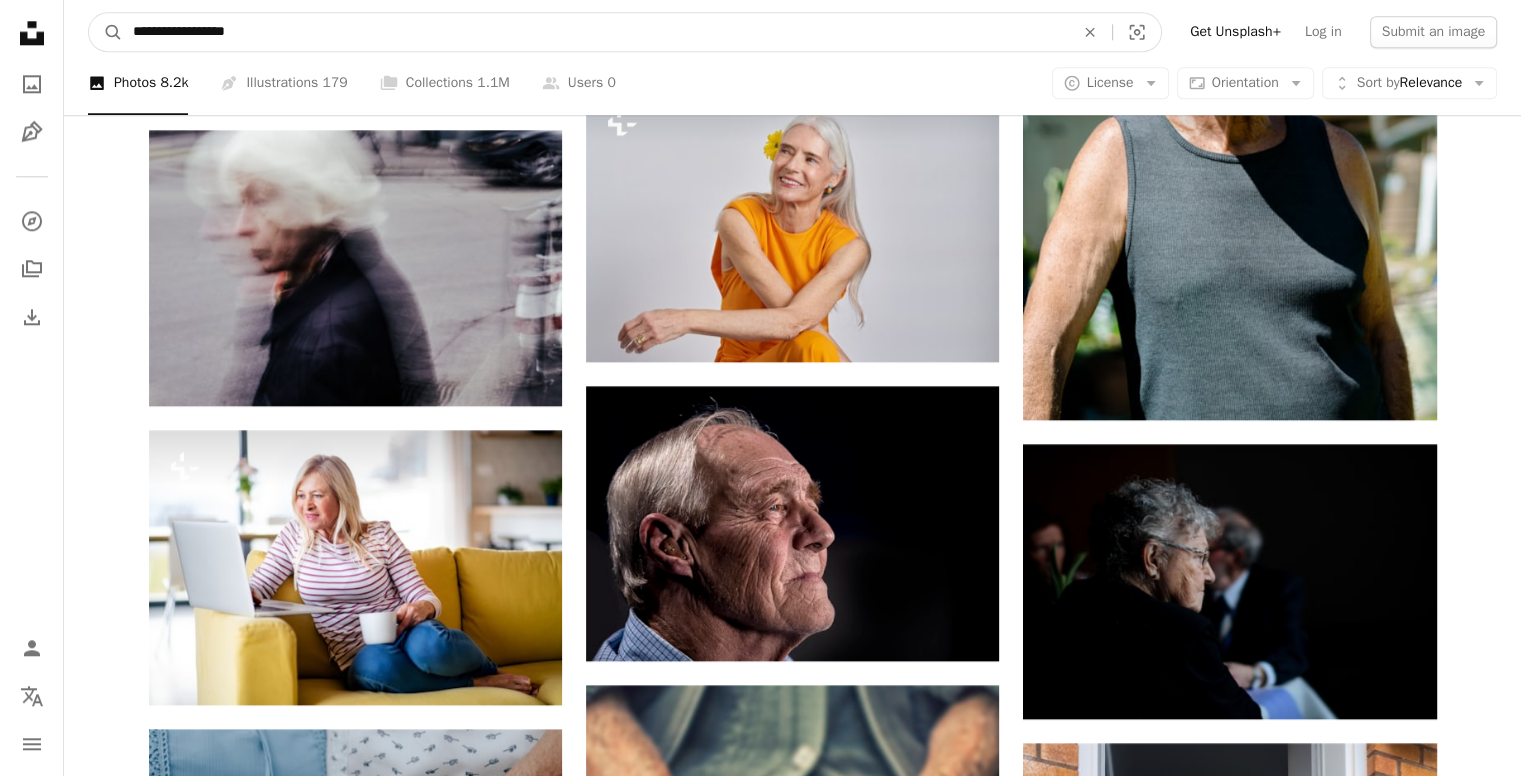 click on "A magnifying glass" at bounding box center (106, 32) 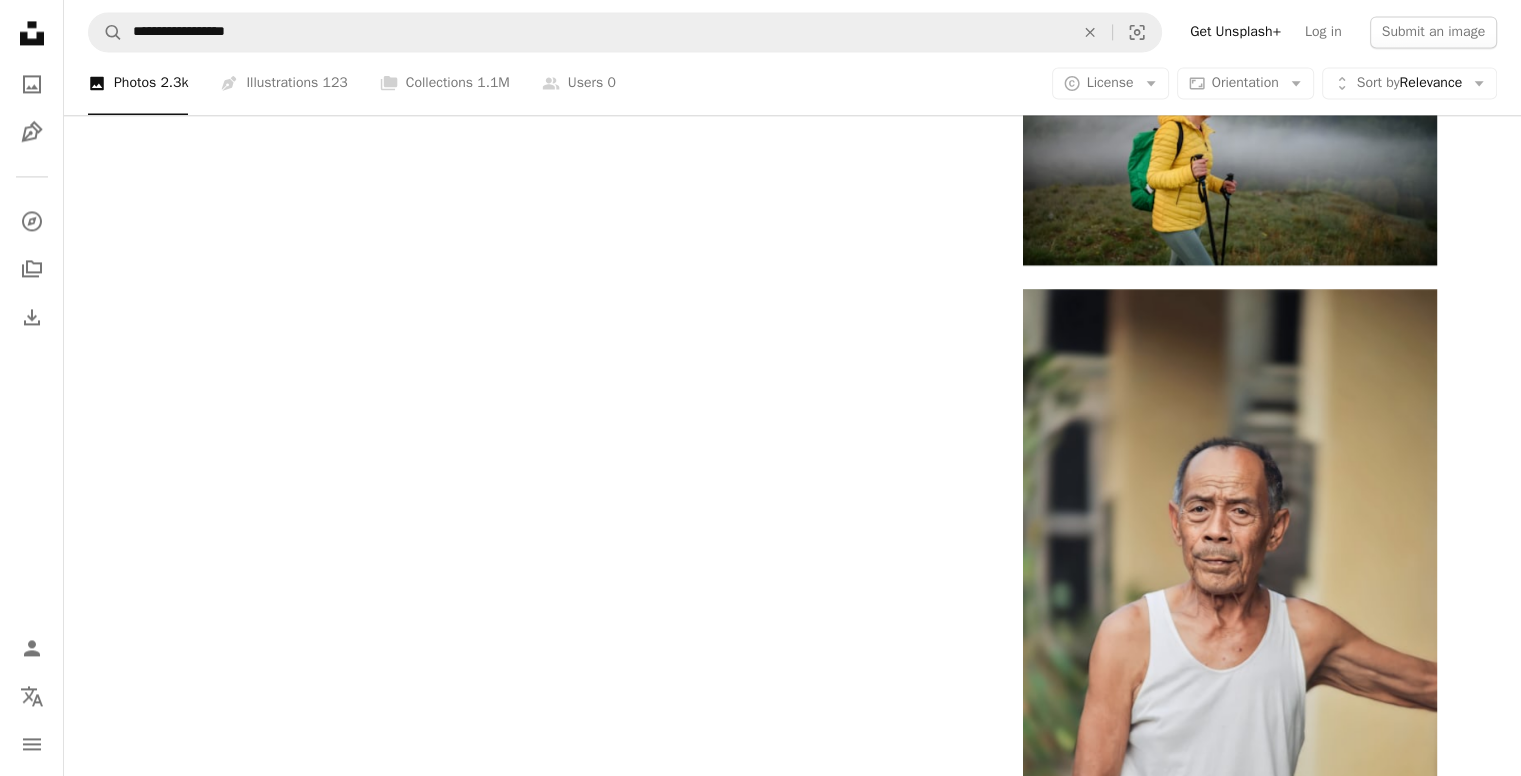 scroll, scrollTop: 3300, scrollLeft: 0, axis: vertical 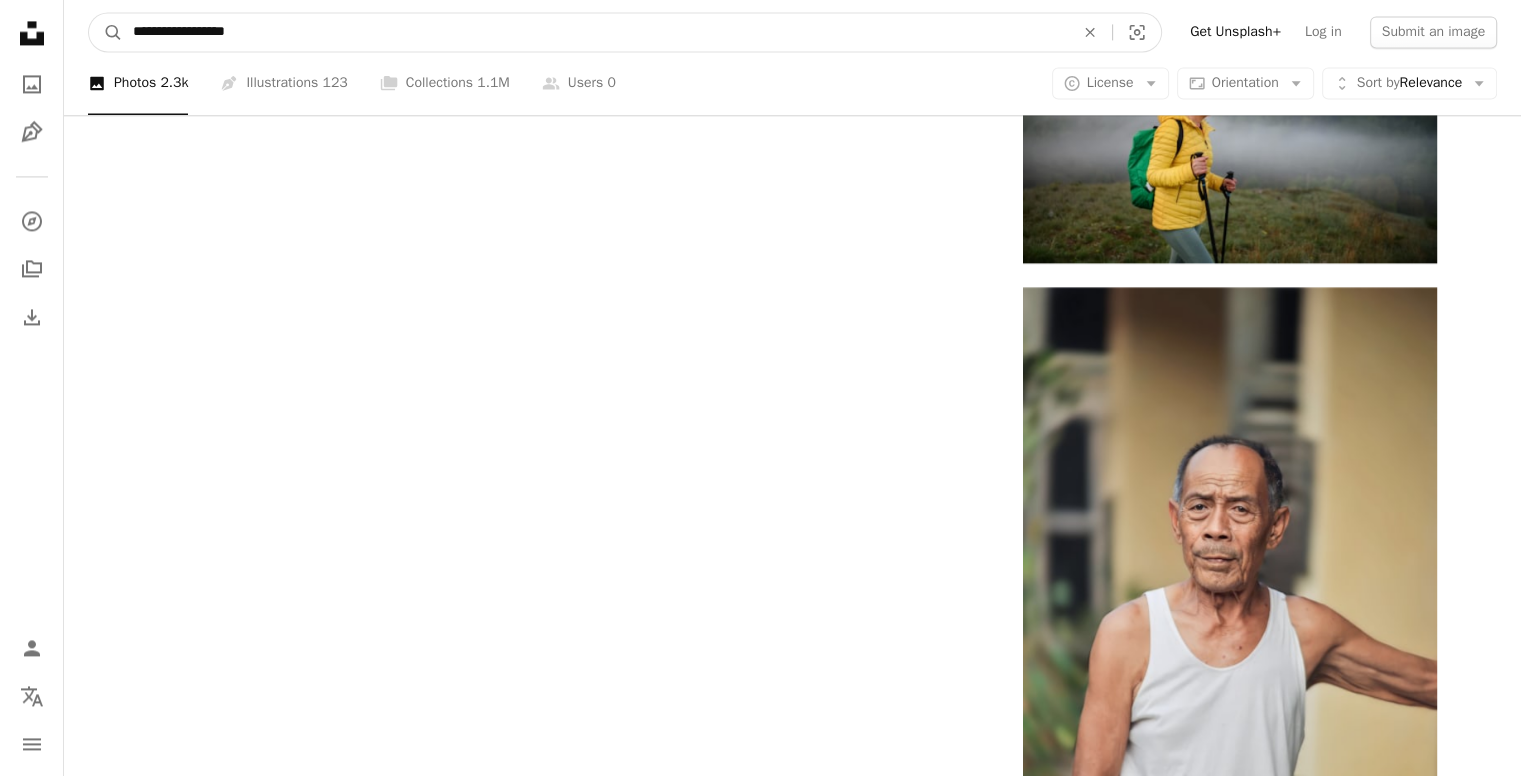 drag, startPoint x: 272, startPoint y: 40, endPoint x: 0, endPoint y: -27, distance: 280.13034 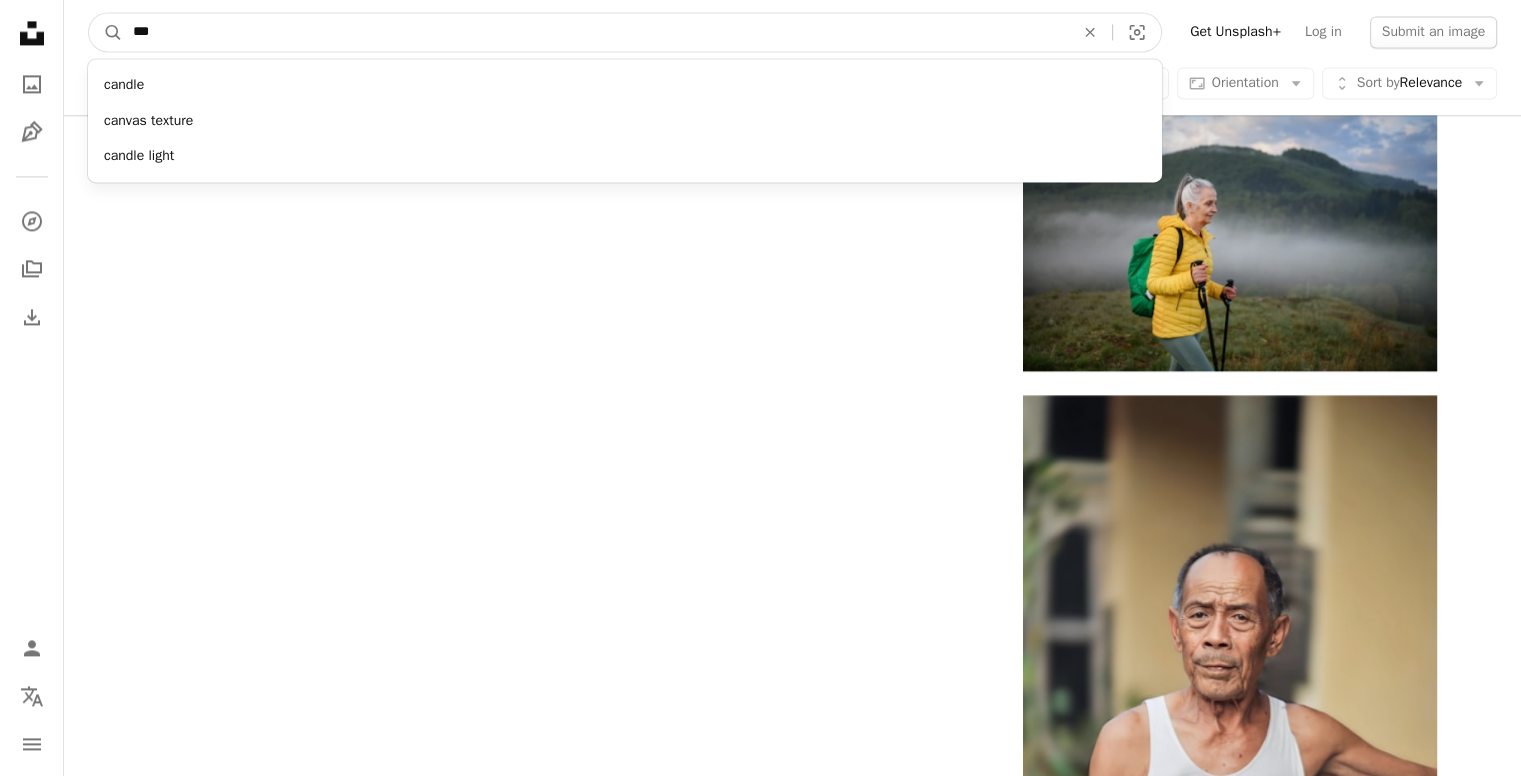 type on "****" 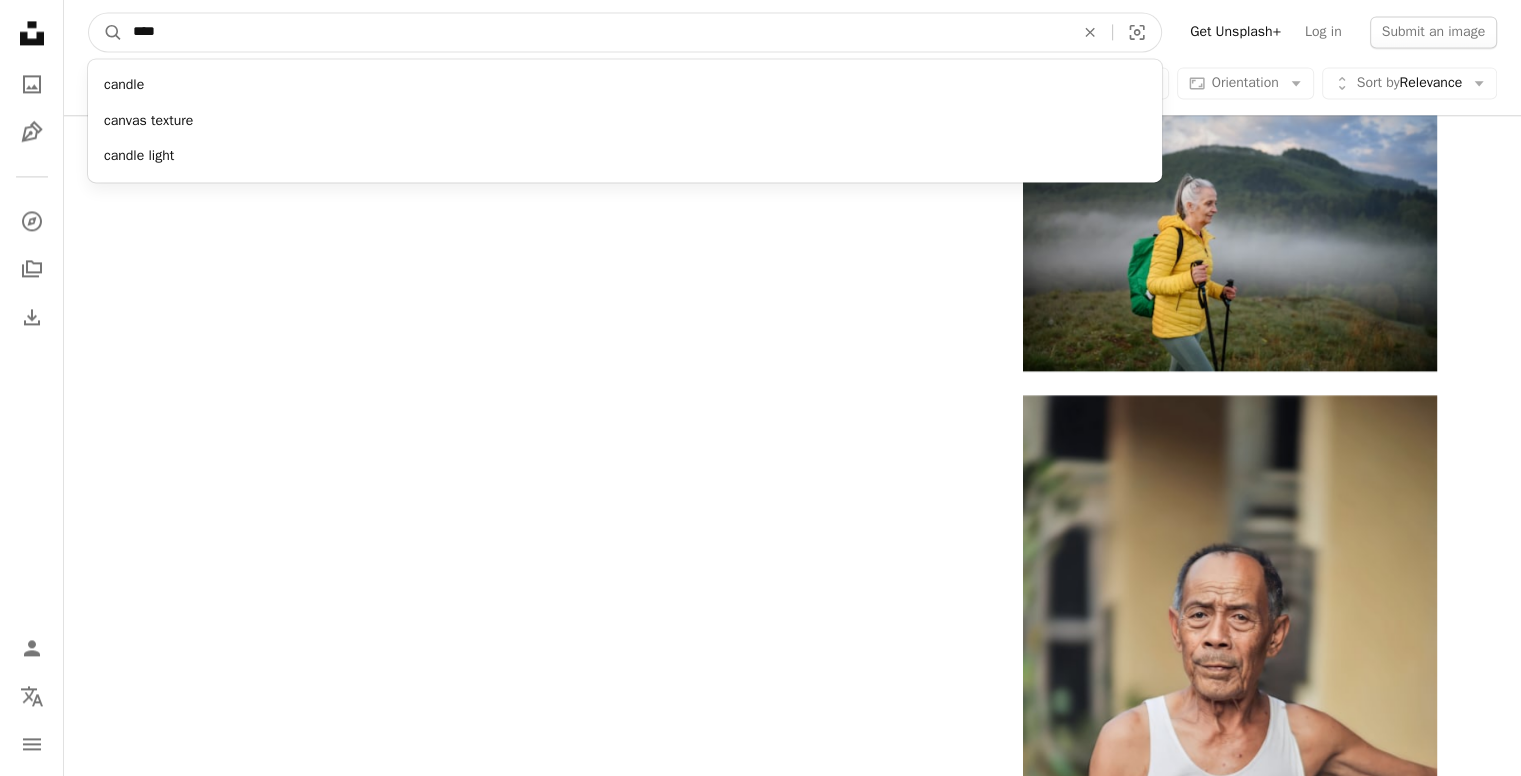 click on "A magnifying glass" at bounding box center [106, 32] 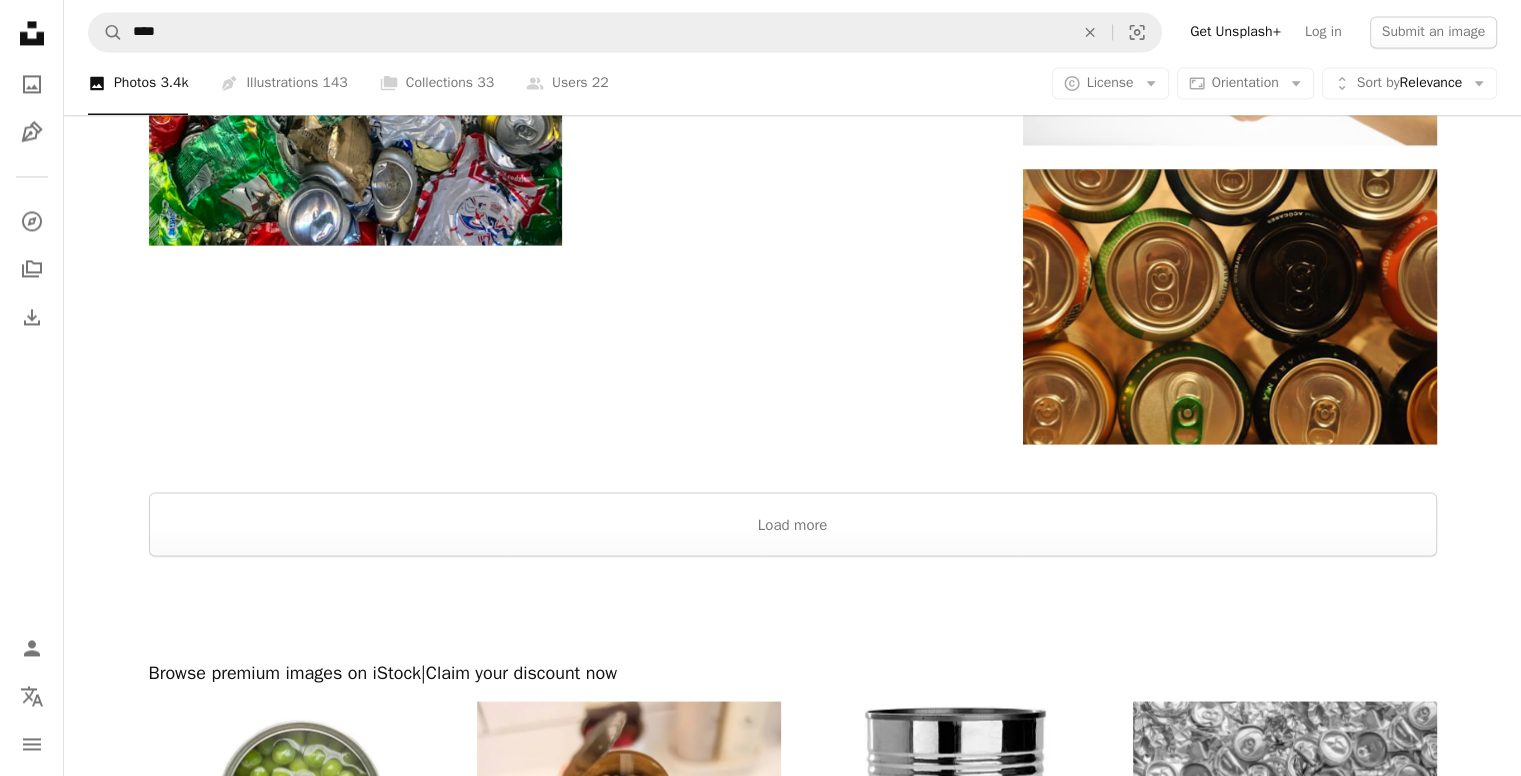 scroll, scrollTop: 3300, scrollLeft: 0, axis: vertical 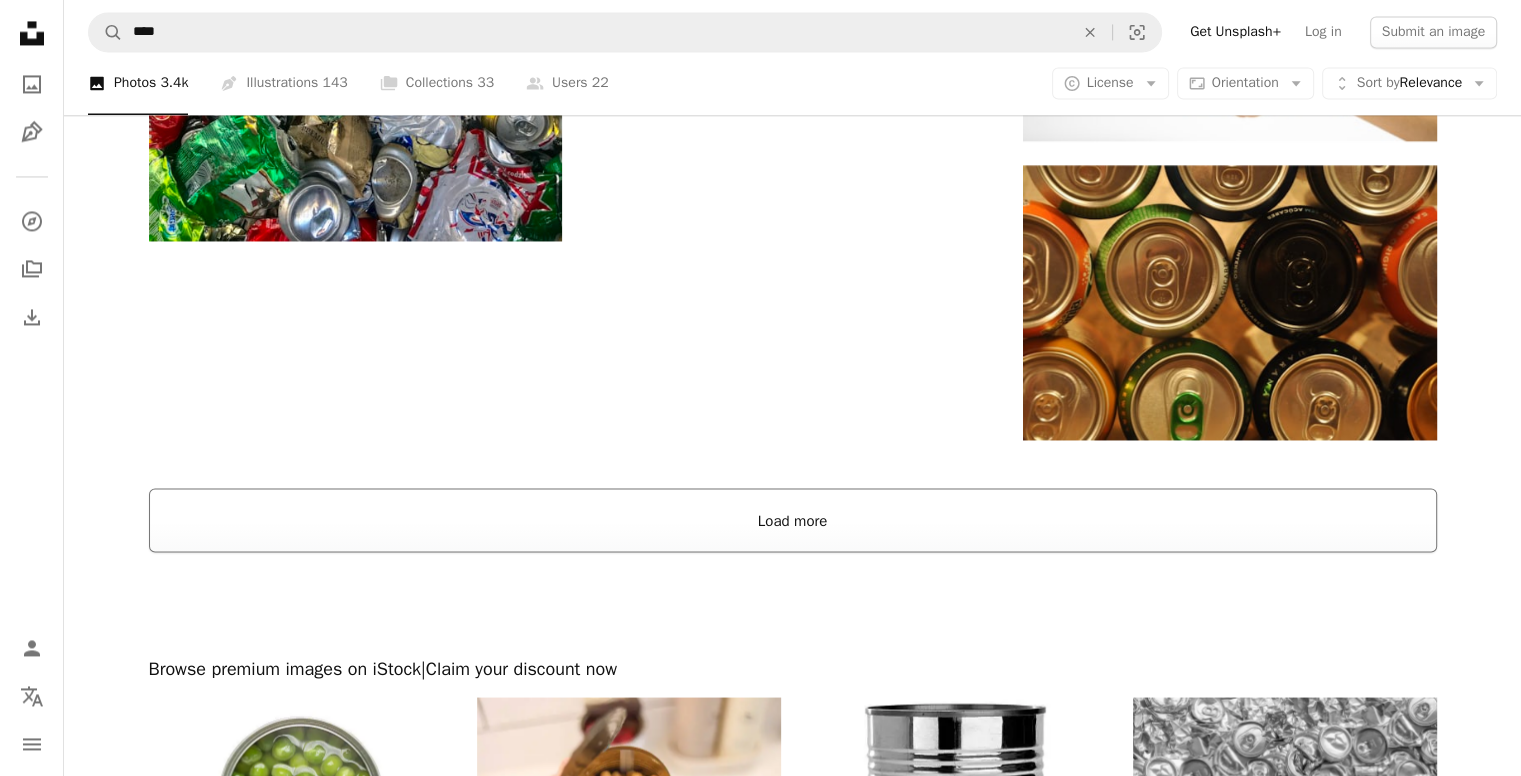 click on "Load more" at bounding box center [793, 520] 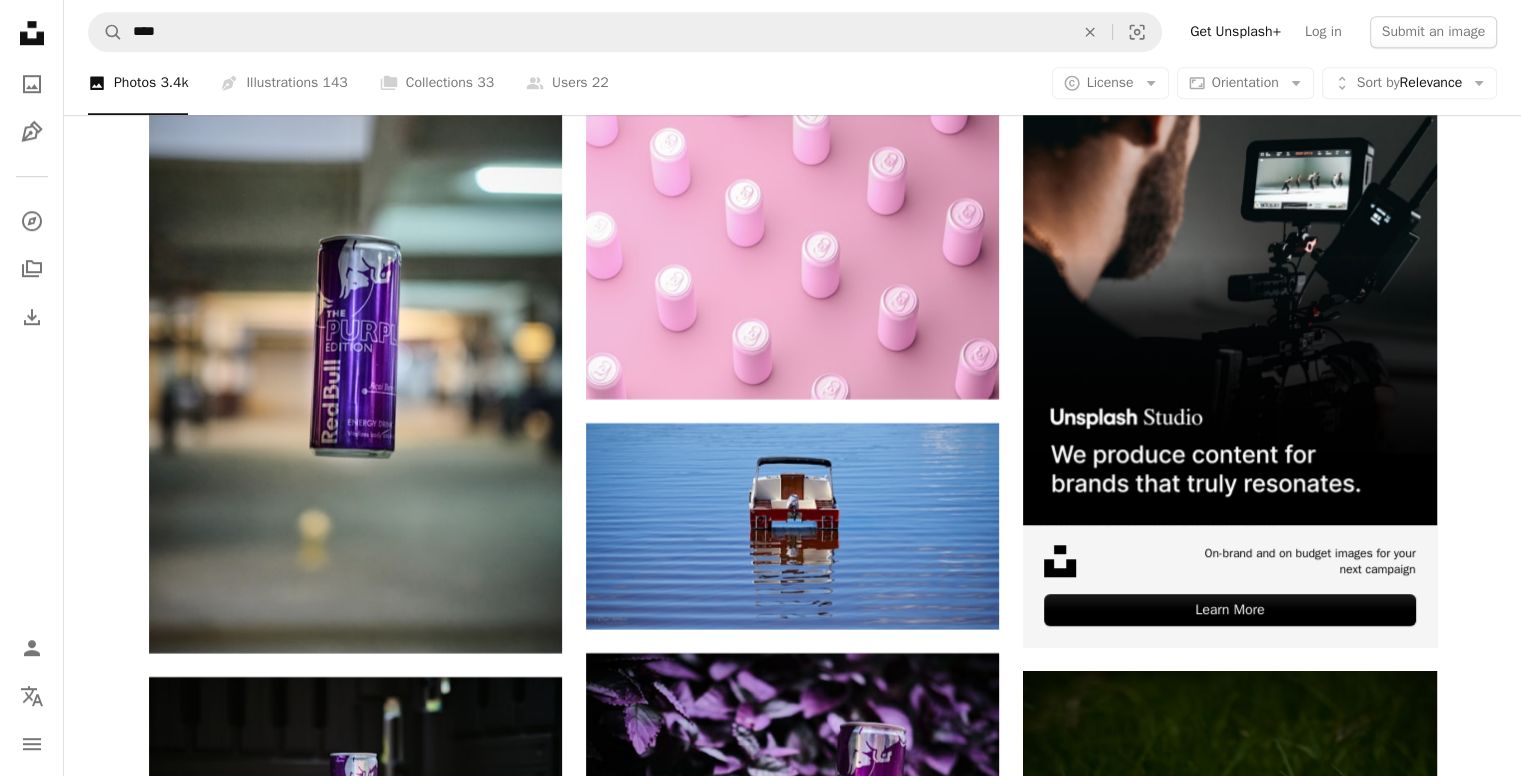 scroll, scrollTop: 9400, scrollLeft: 0, axis: vertical 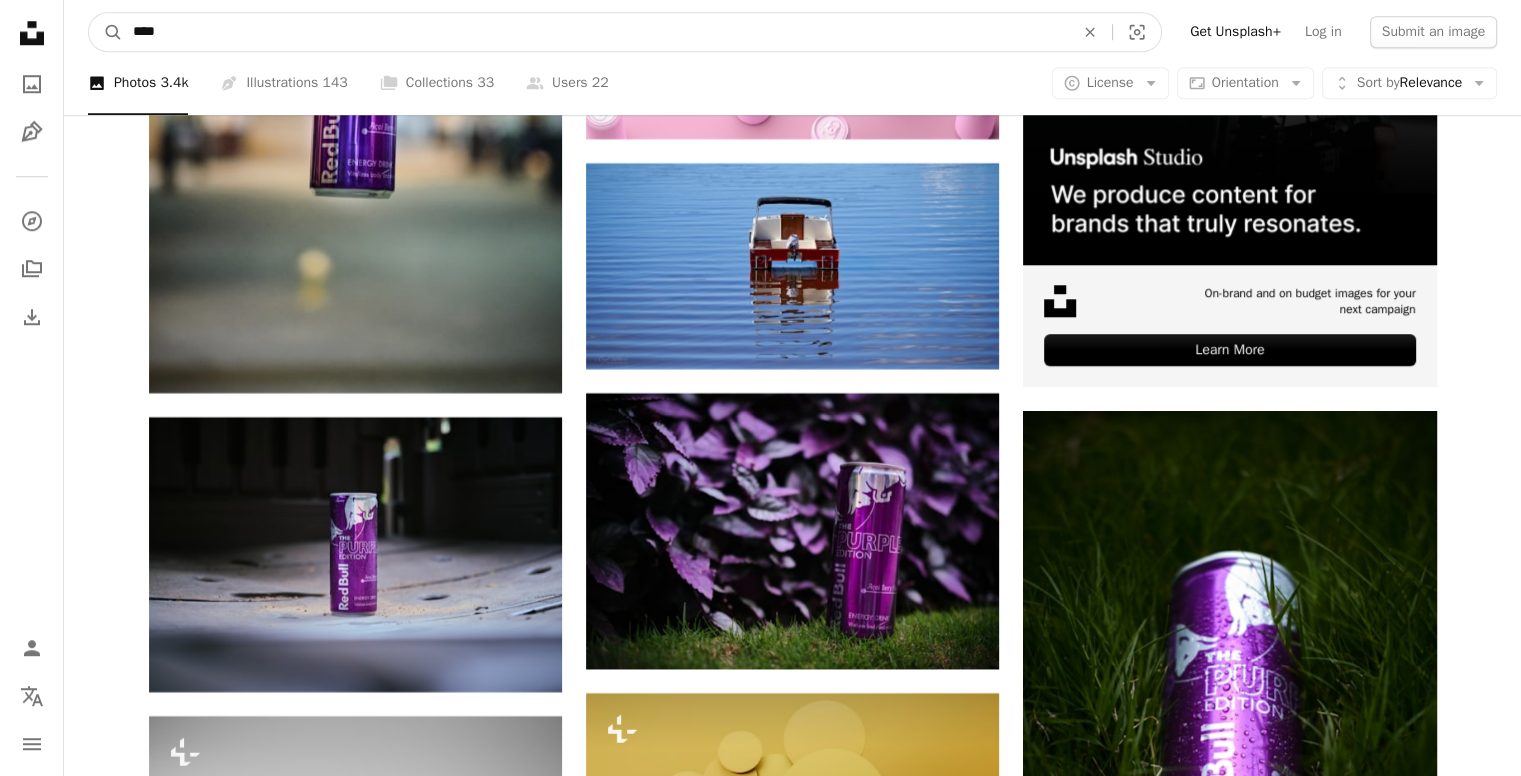 drag, startPoint x: 165, startPoint y: 27, endPoint x: 12, endPoint y: 28, distance: 153.00327 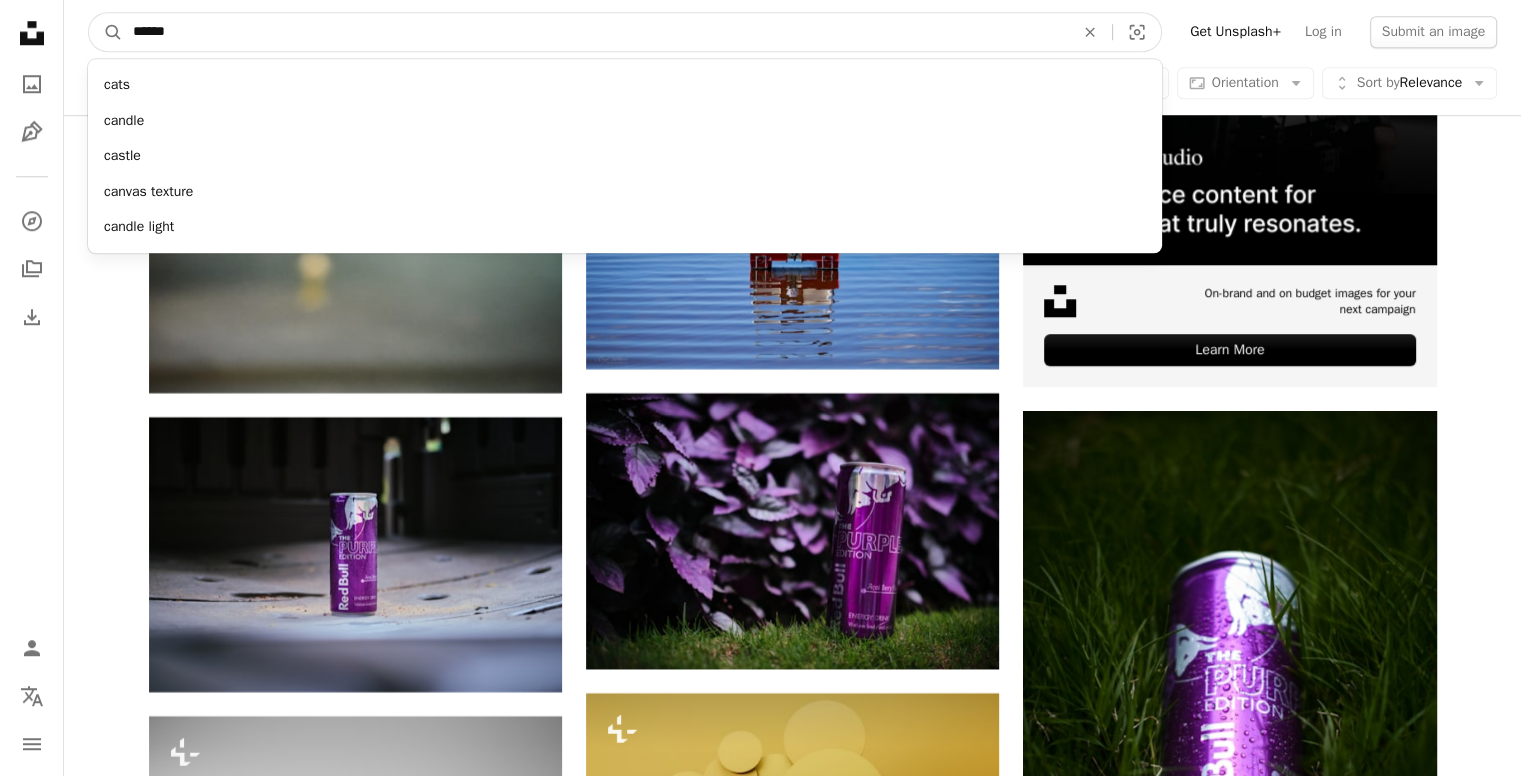 type on "******" 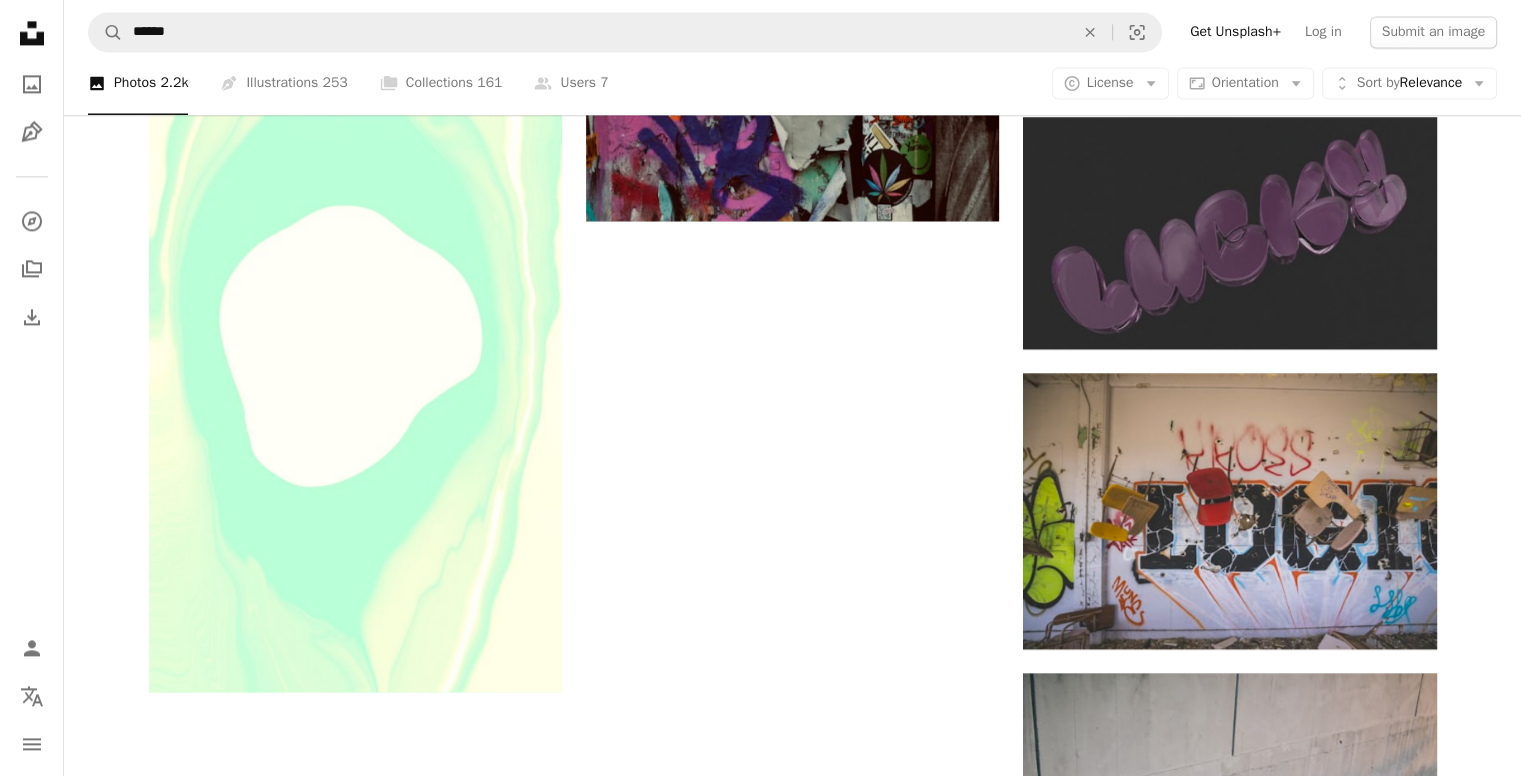 scroll, scrollTop: 3300, scrollLeft: 0, axis: vertical 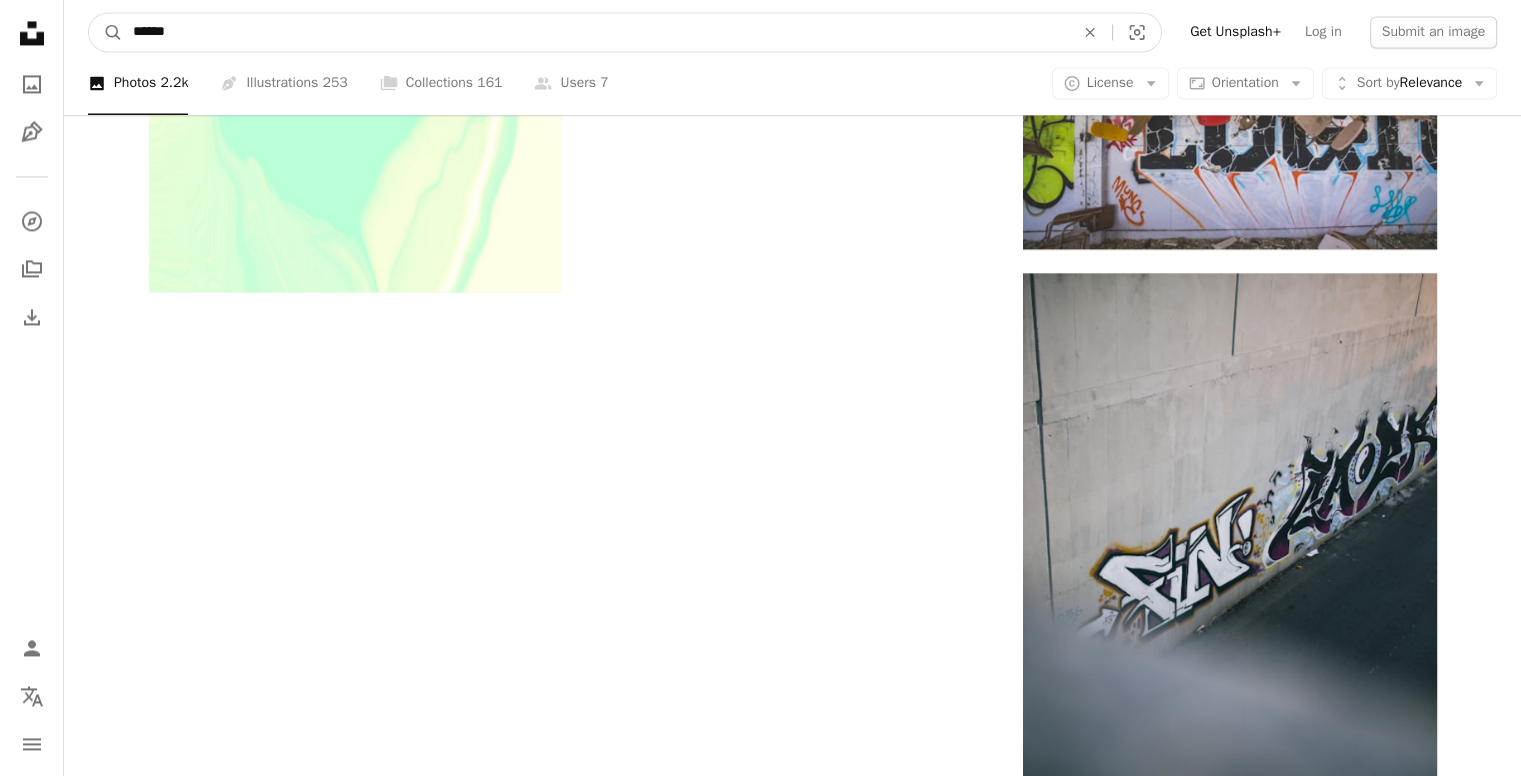 click on "******" at bounding box center (595, 32) 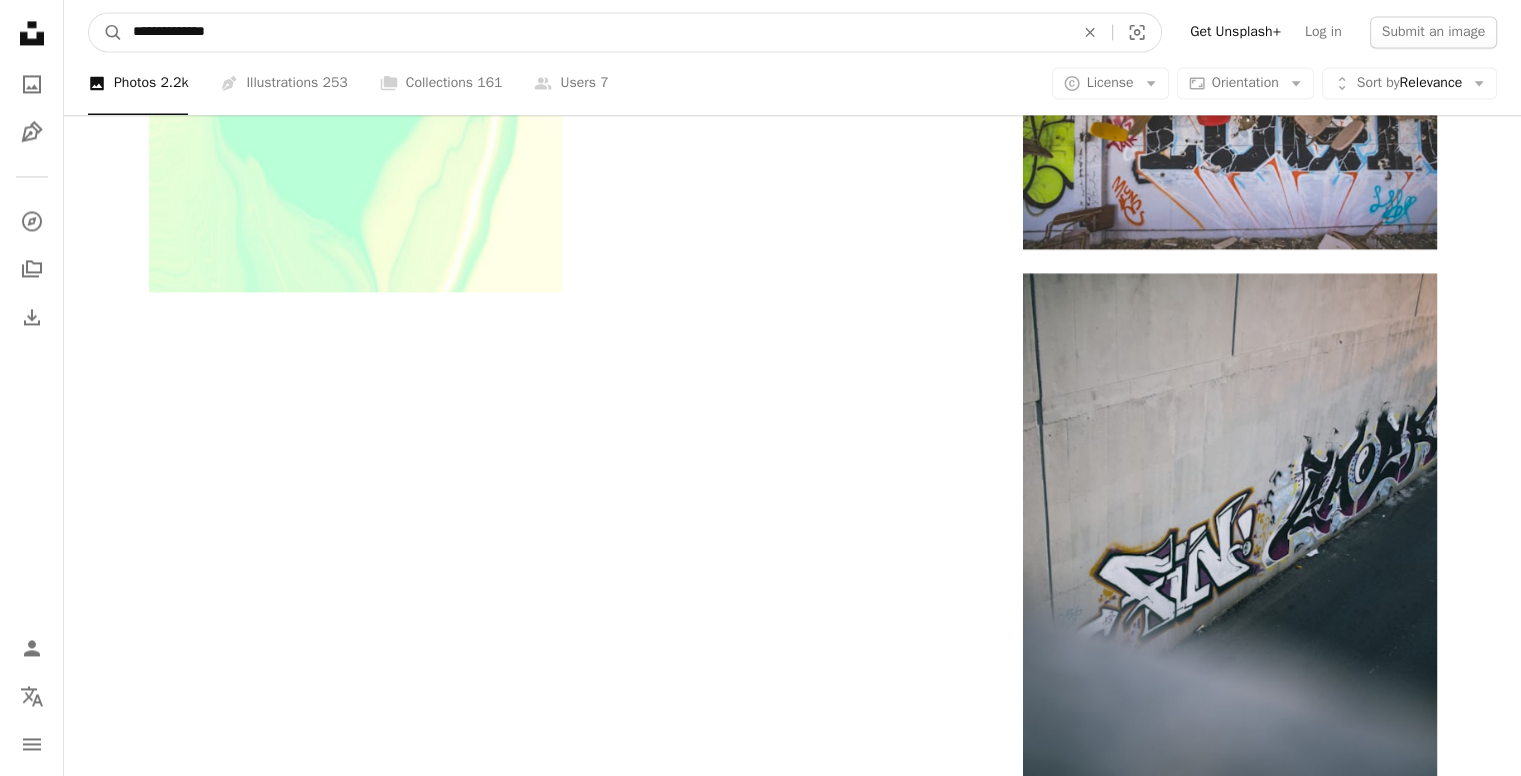 type on "**********" 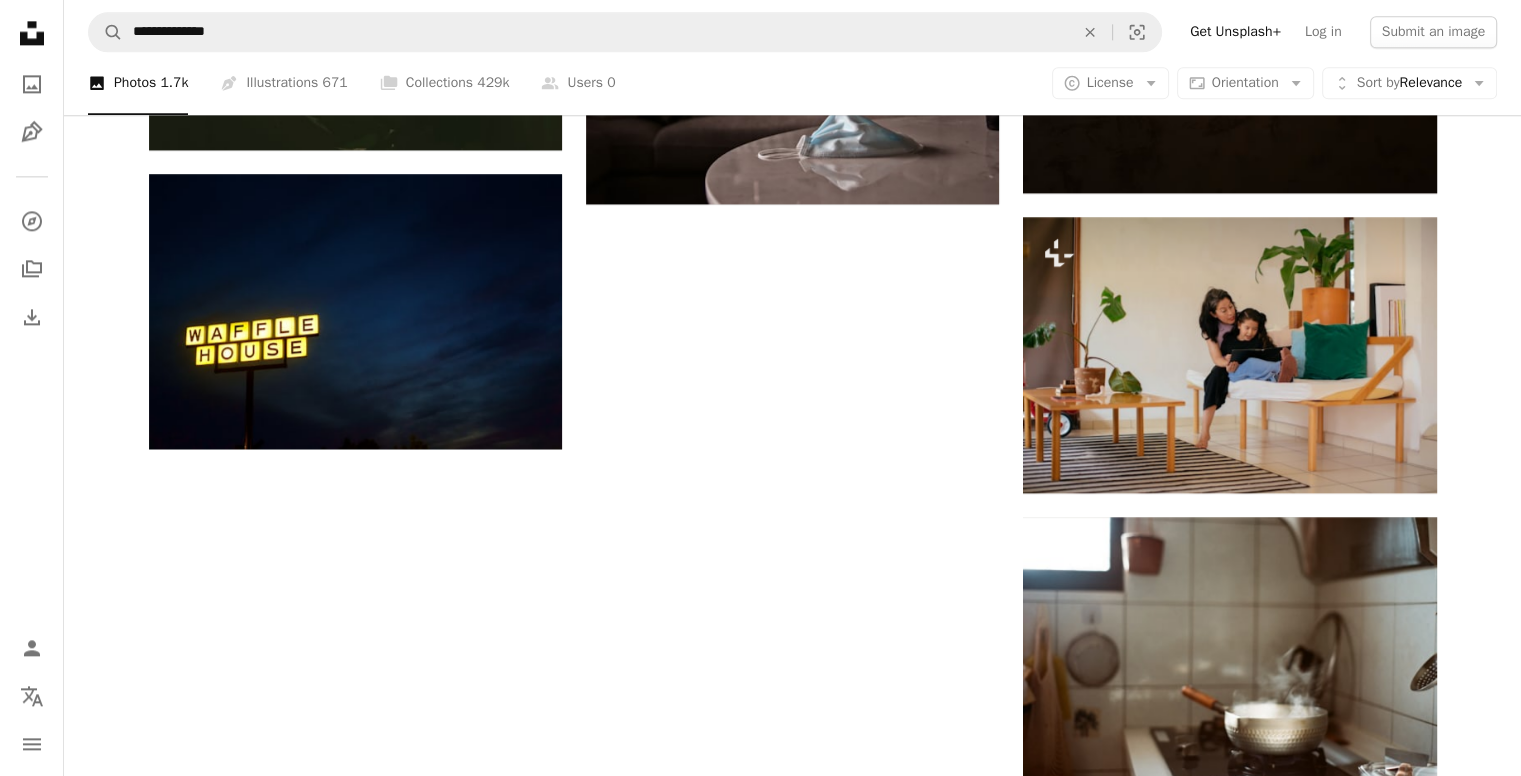 scroll, scrollTop: 3200, scrollLeft: 0, axis: vertical 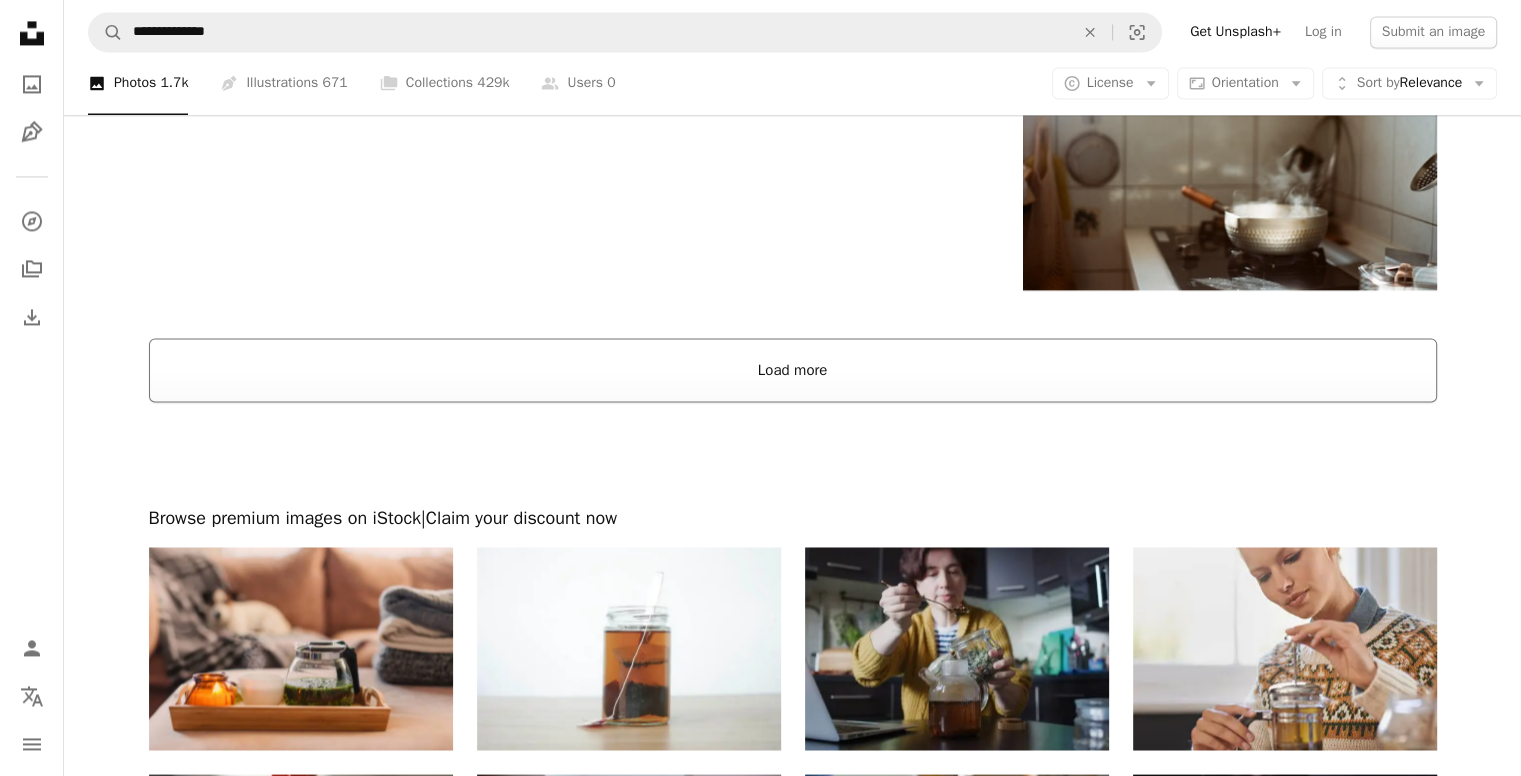 click on "Load more" at bounding box center [793, 370] 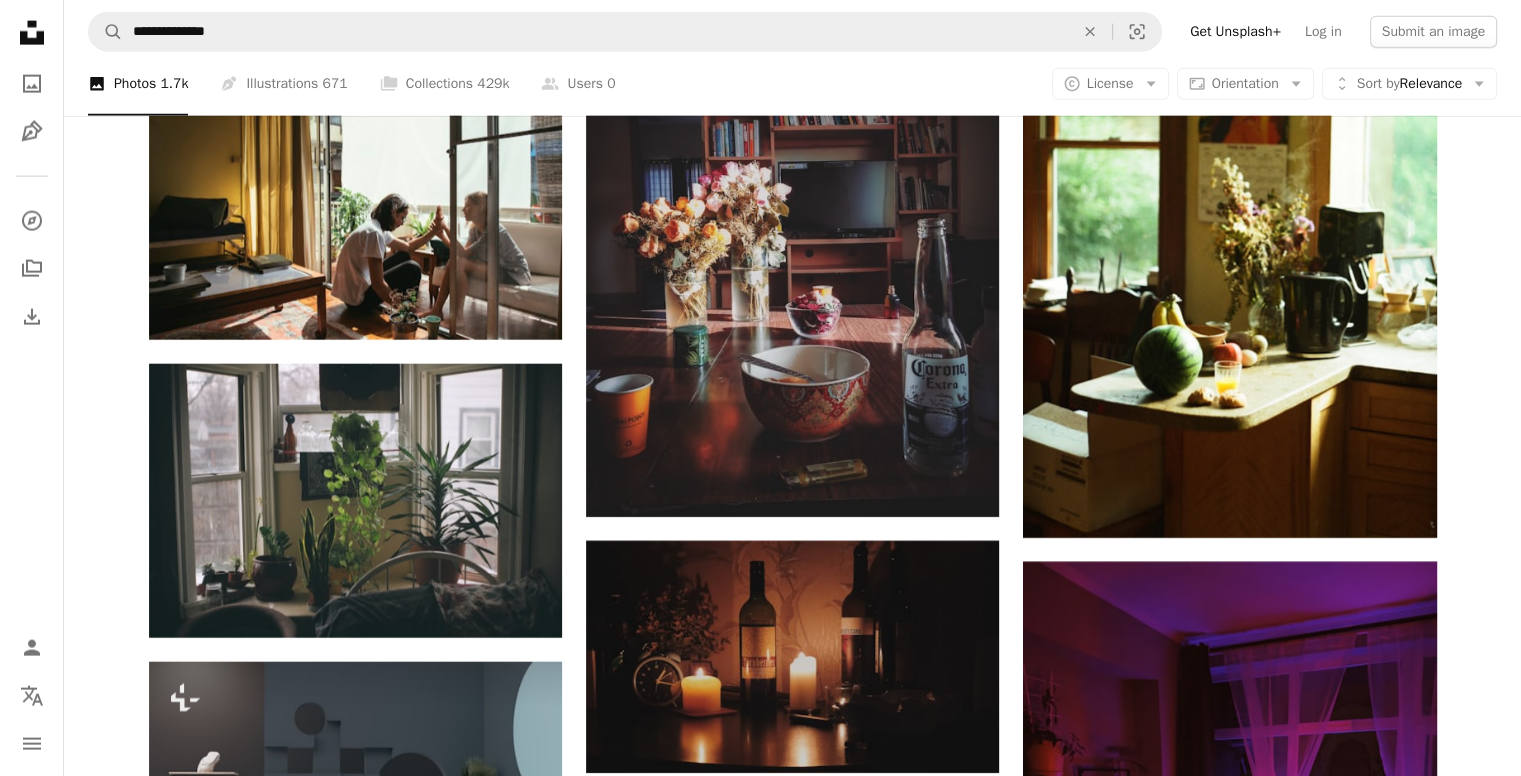 scroll, scrollTop: 5200, scrollLeft: 0, axis: vertical 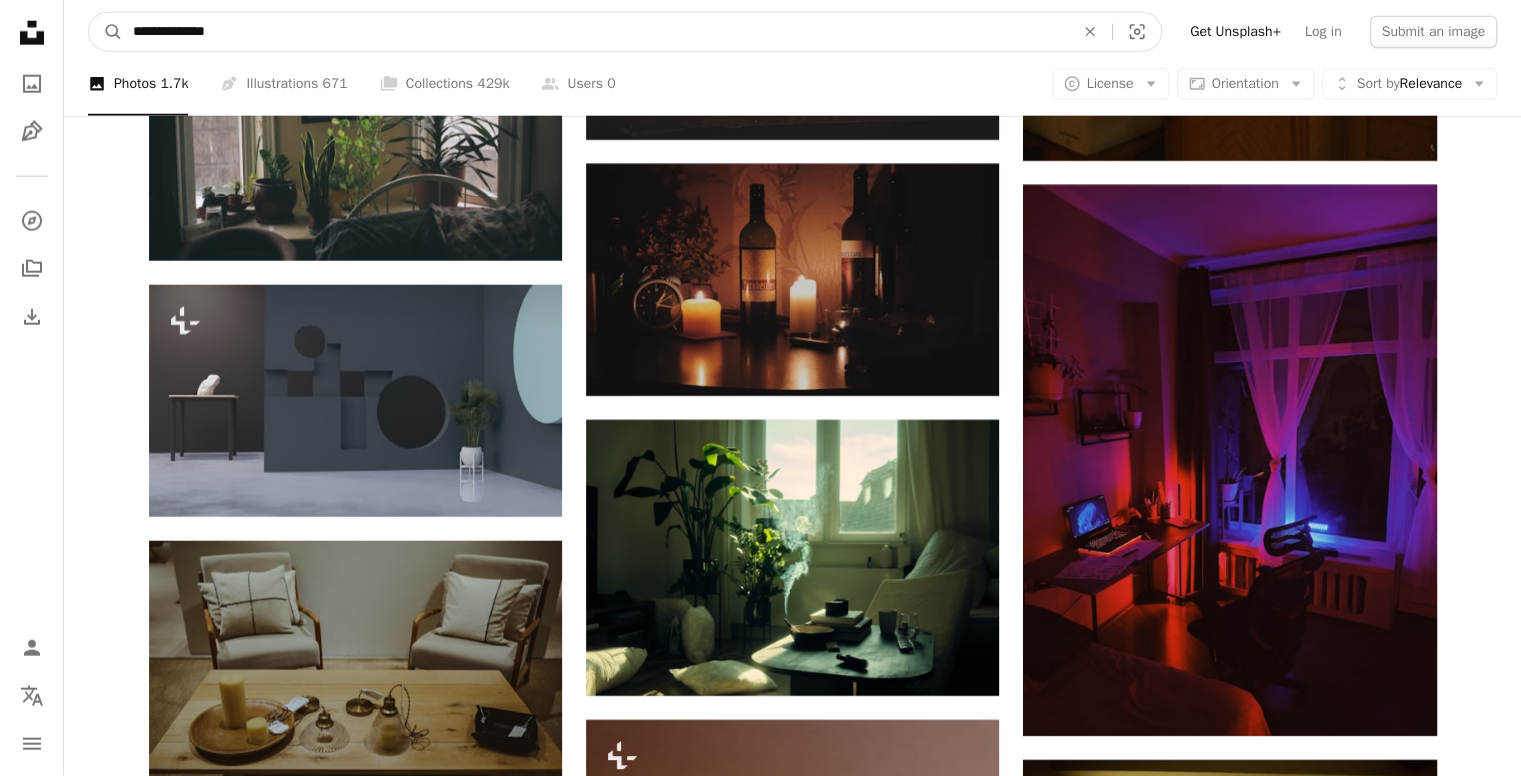 drag, startPoint x: 152, startPoint y: 25, endPoint x: 8, endPoint y: 9, distance: 144.88617 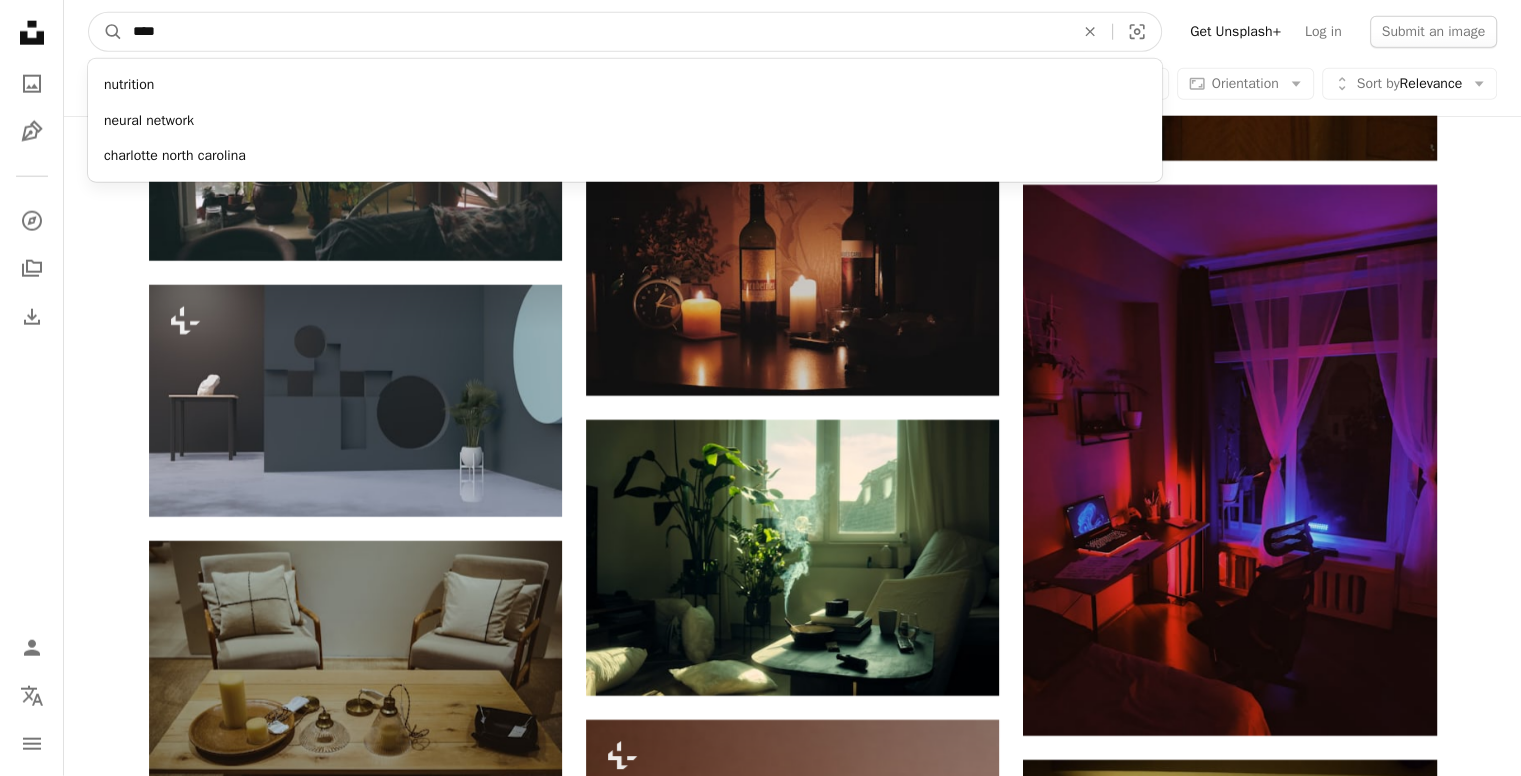 type on "*****" 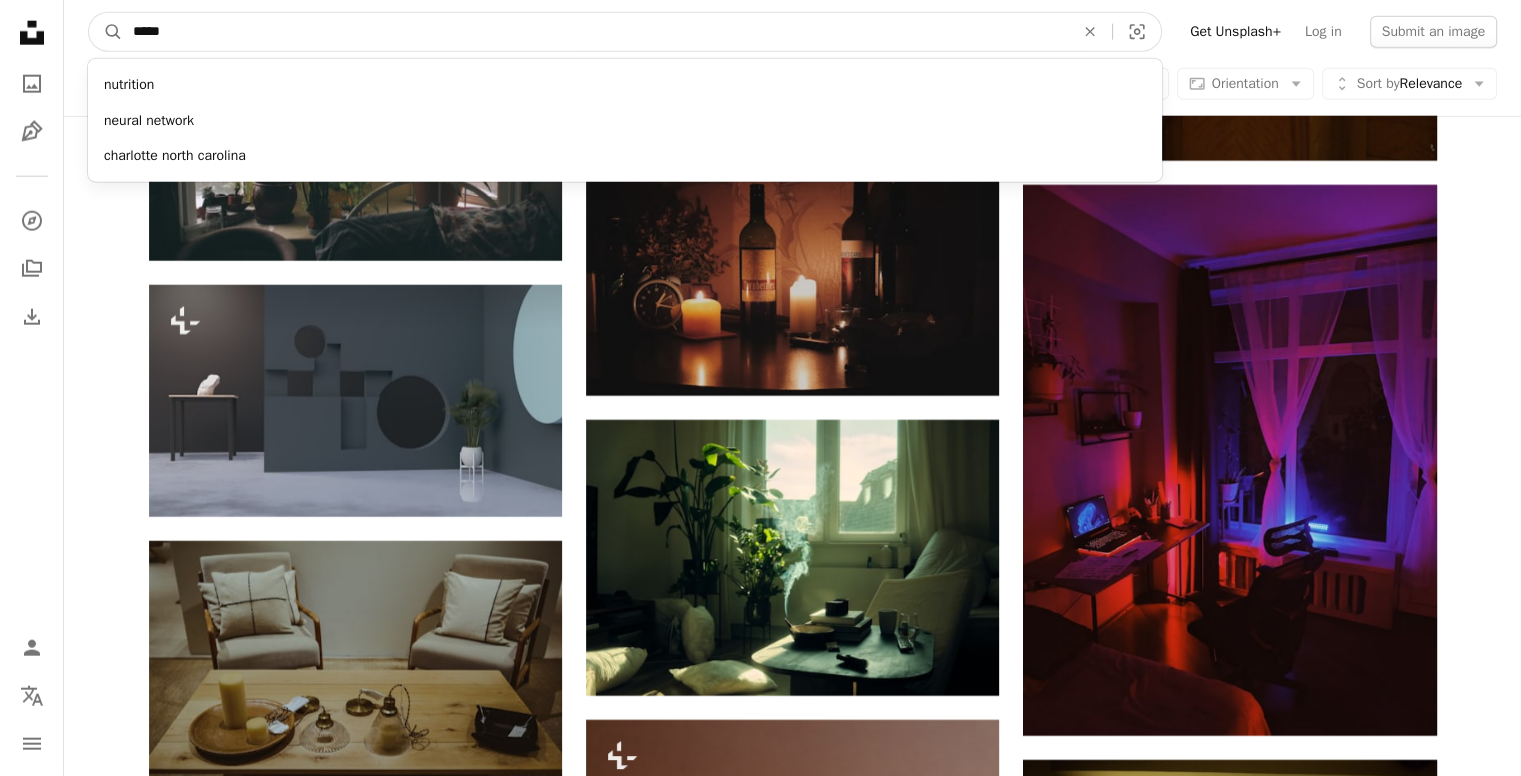 click on "A magnifying glass" at bounding box center (106, 32) 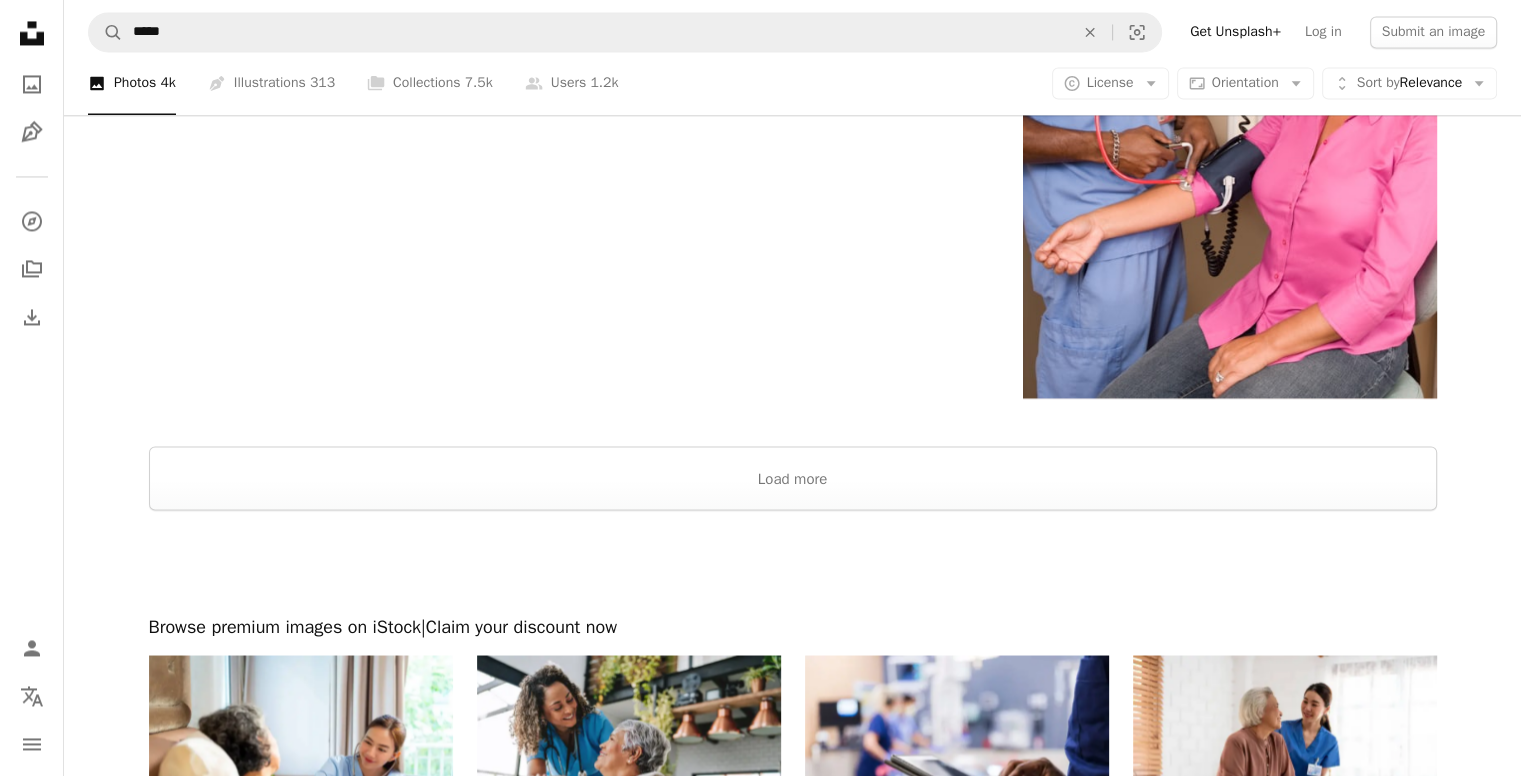 scroll, scrollTop: 3700, scrollLeft: 0, axis: vertical 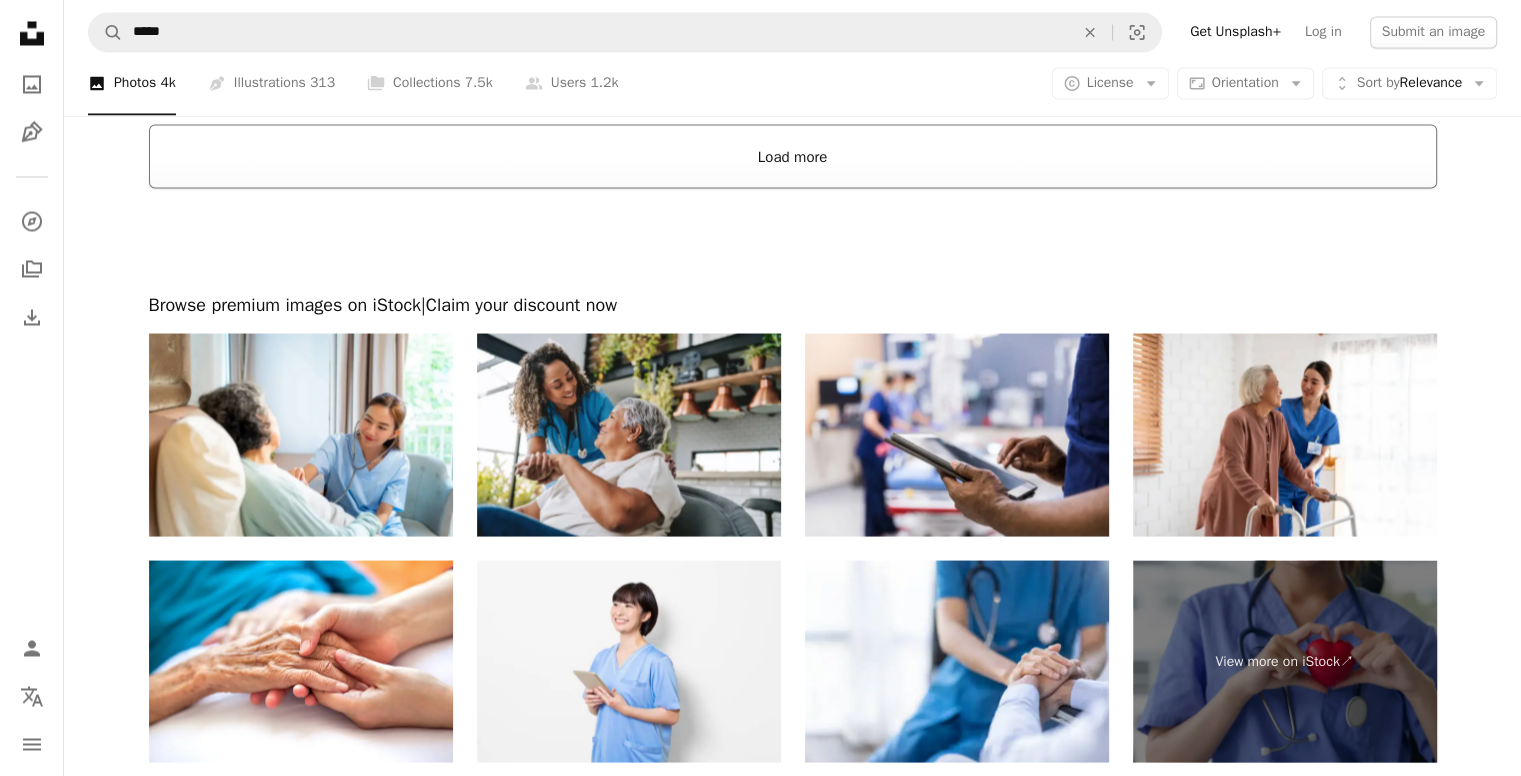 click on "Load more" at bounding box center (793, 156) 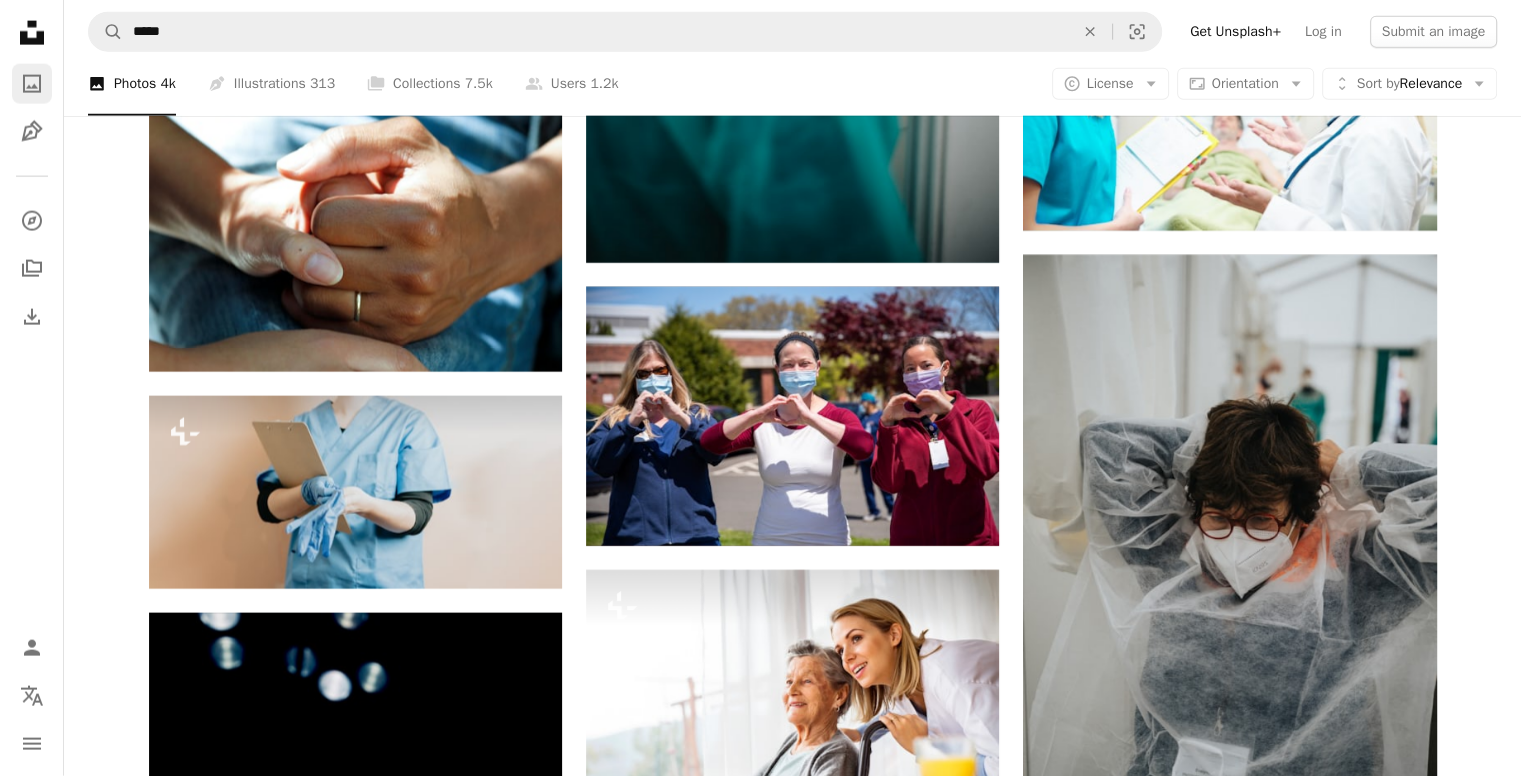 scroll, scrollTop: 4900, scrollLeft: 0, axis: vertical 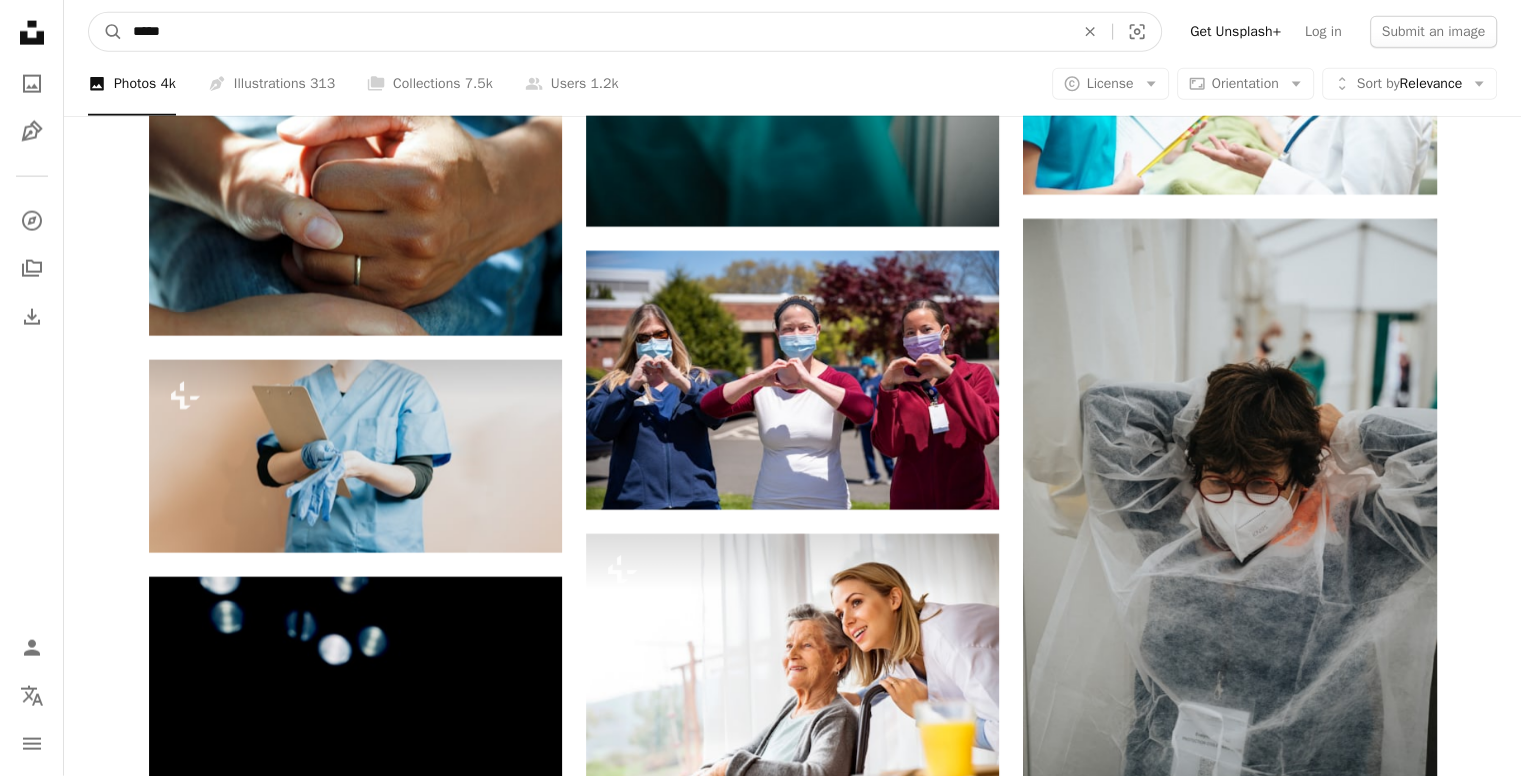 drag, startPoint x: 184, startPoint y: 29, endPoint x: 0, endPoint y: 7, distance: 185.31055 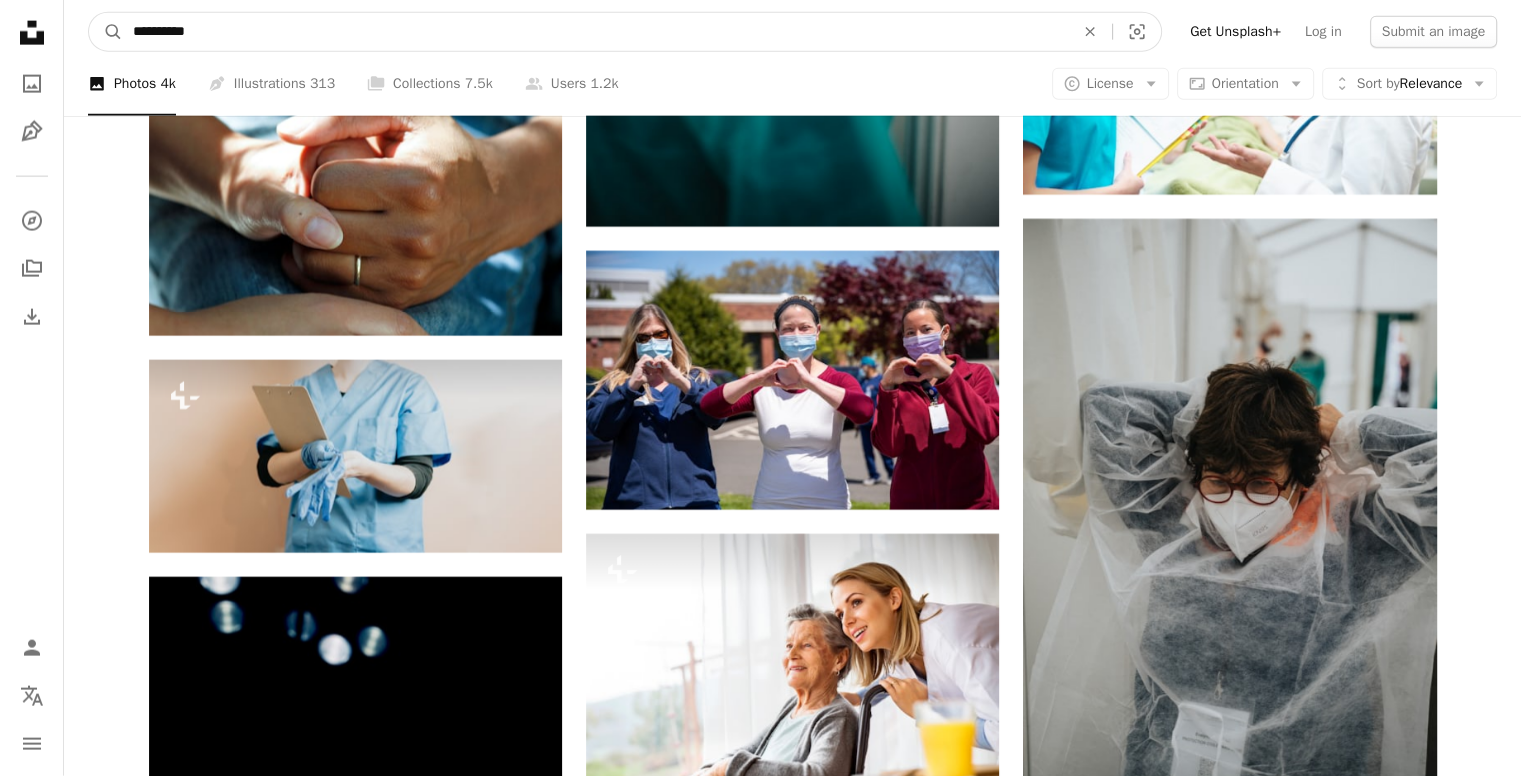 type on "**********" 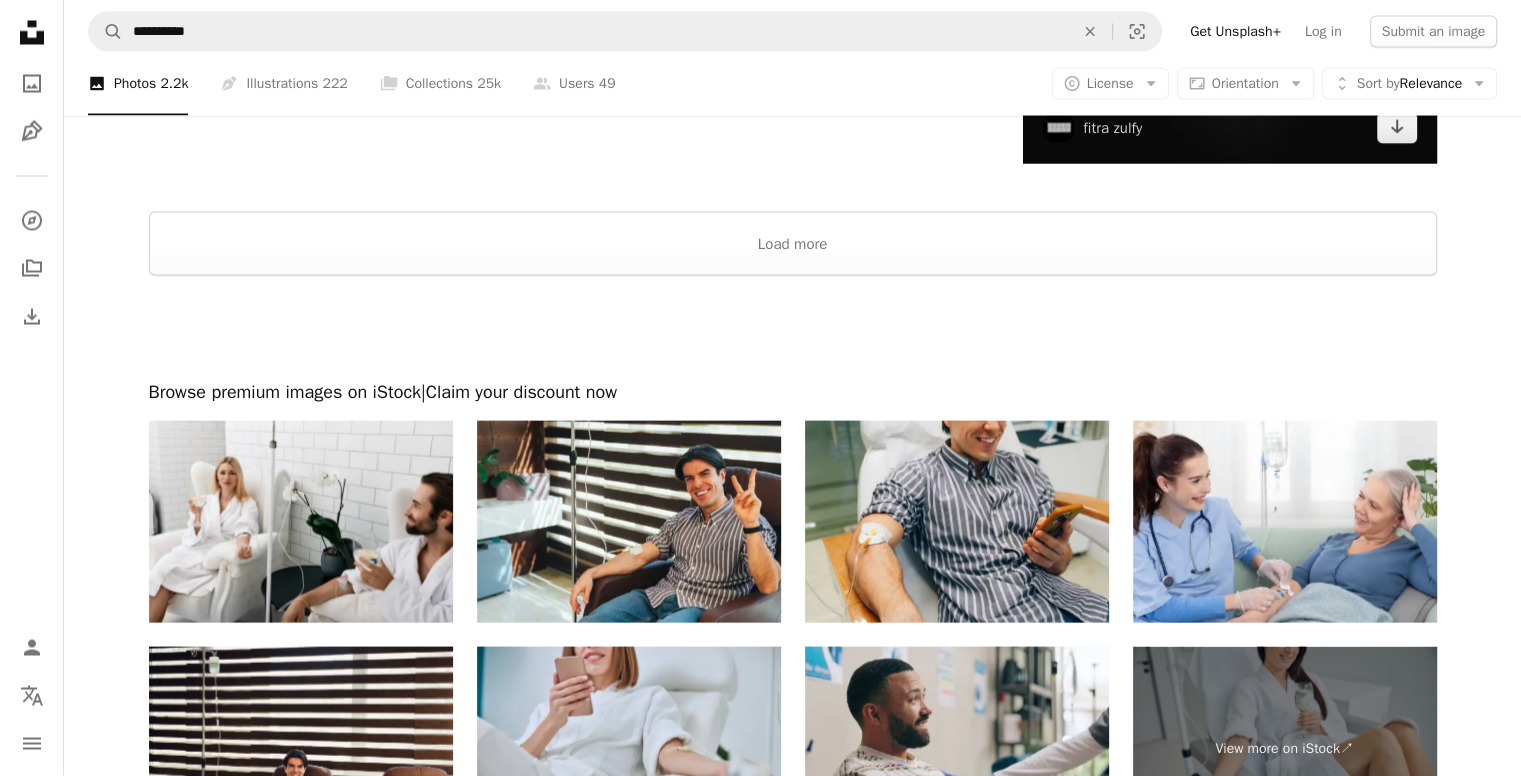 scroll, scrollTop: 3700, scrollLeft: 0, axis: vertical 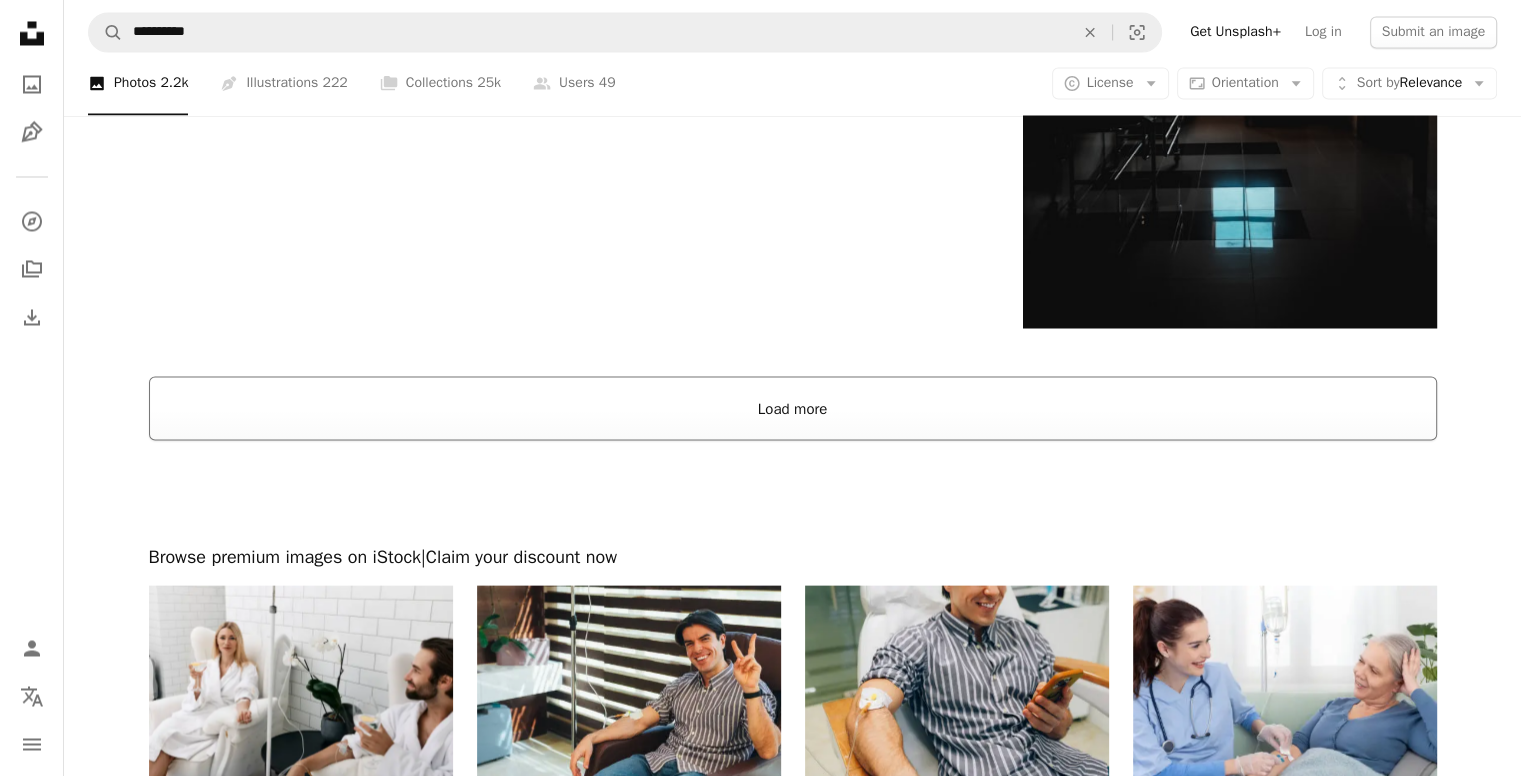 click on "Load more" at bounding box center [793, 408] 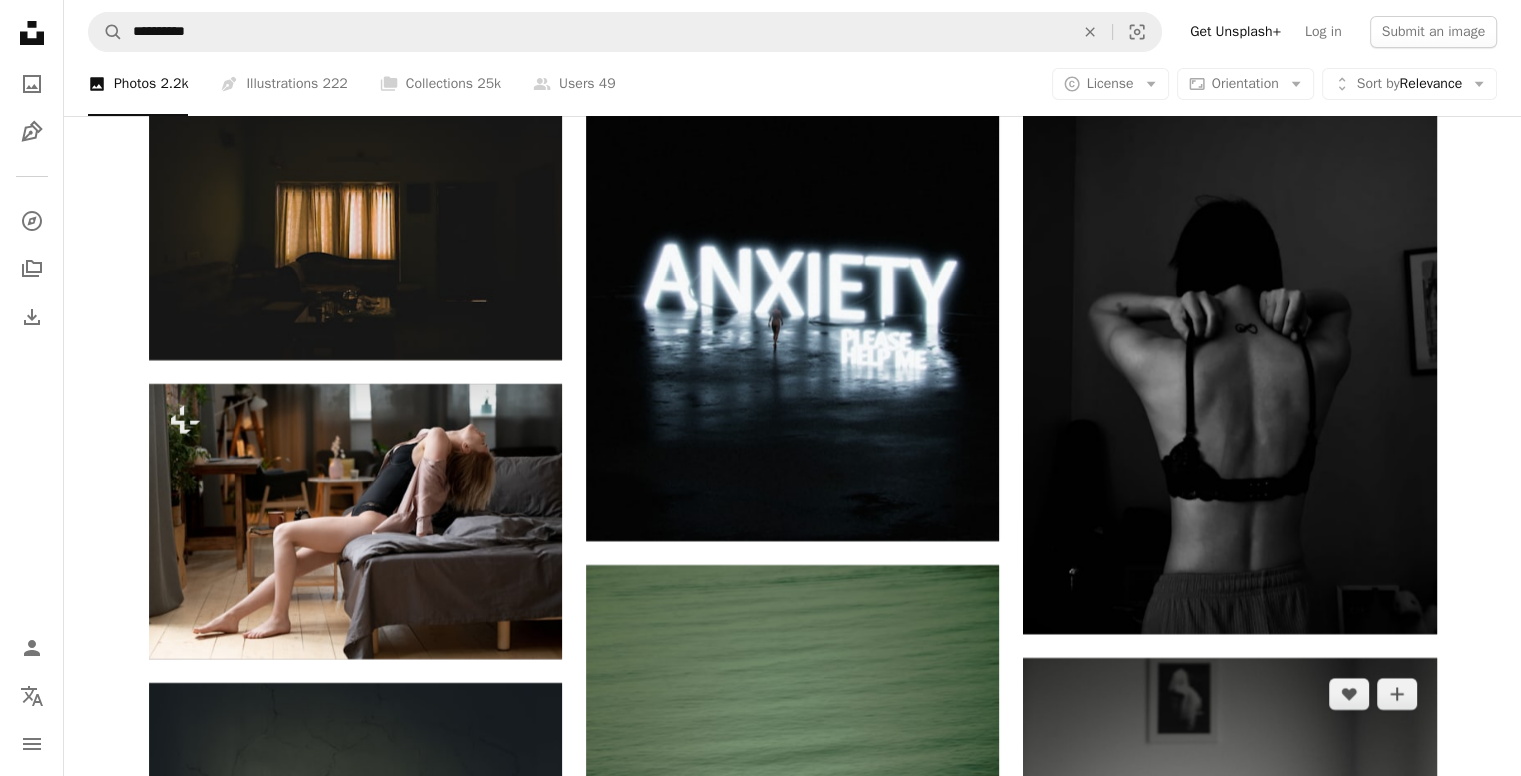 scroll, scrollTop: 7900, scrollLeft: 0, axis: vertical 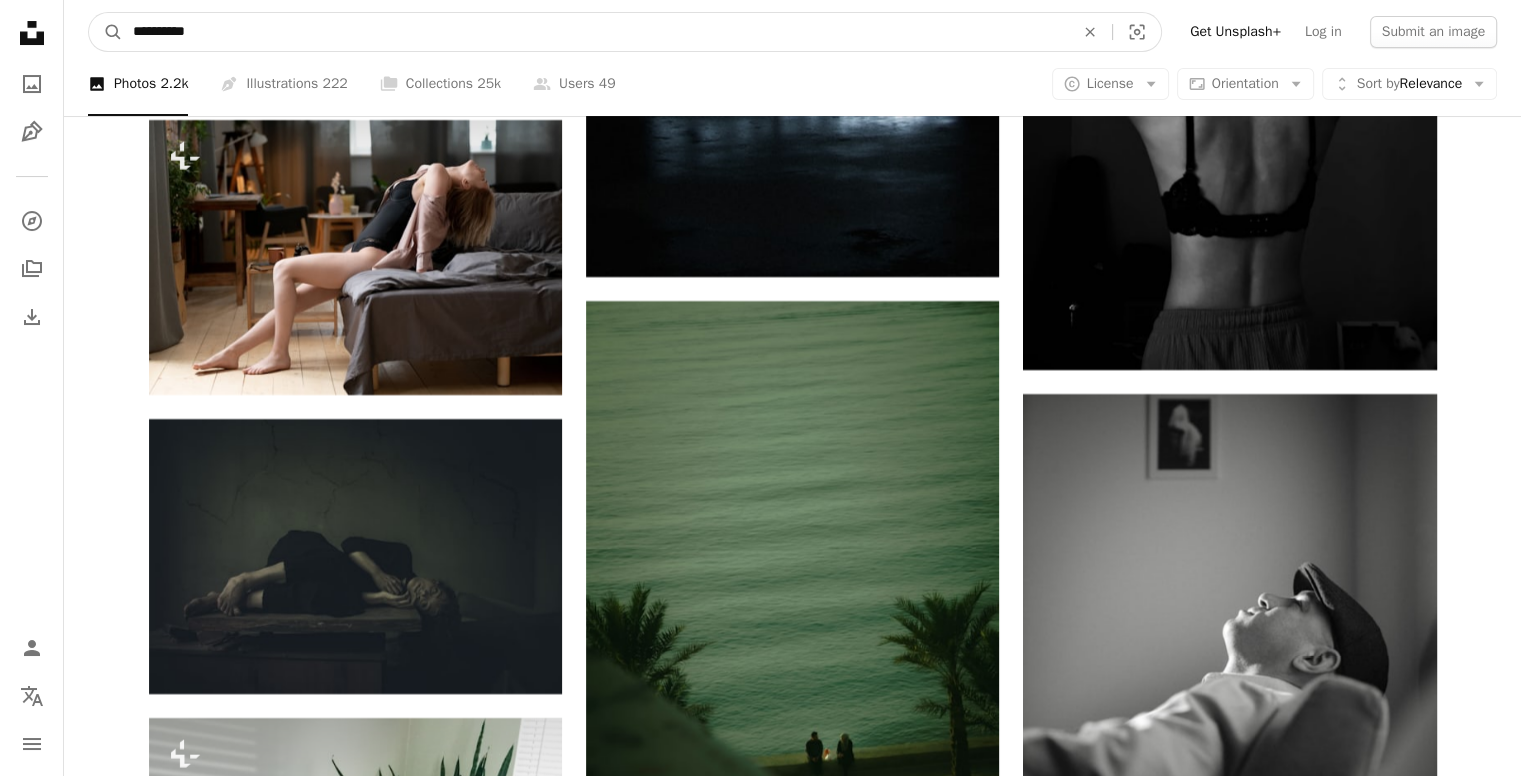 drag, startPoint x: 228, startPoint y: 28, endPoint x: 0, endPoint y: 28, distance: 228 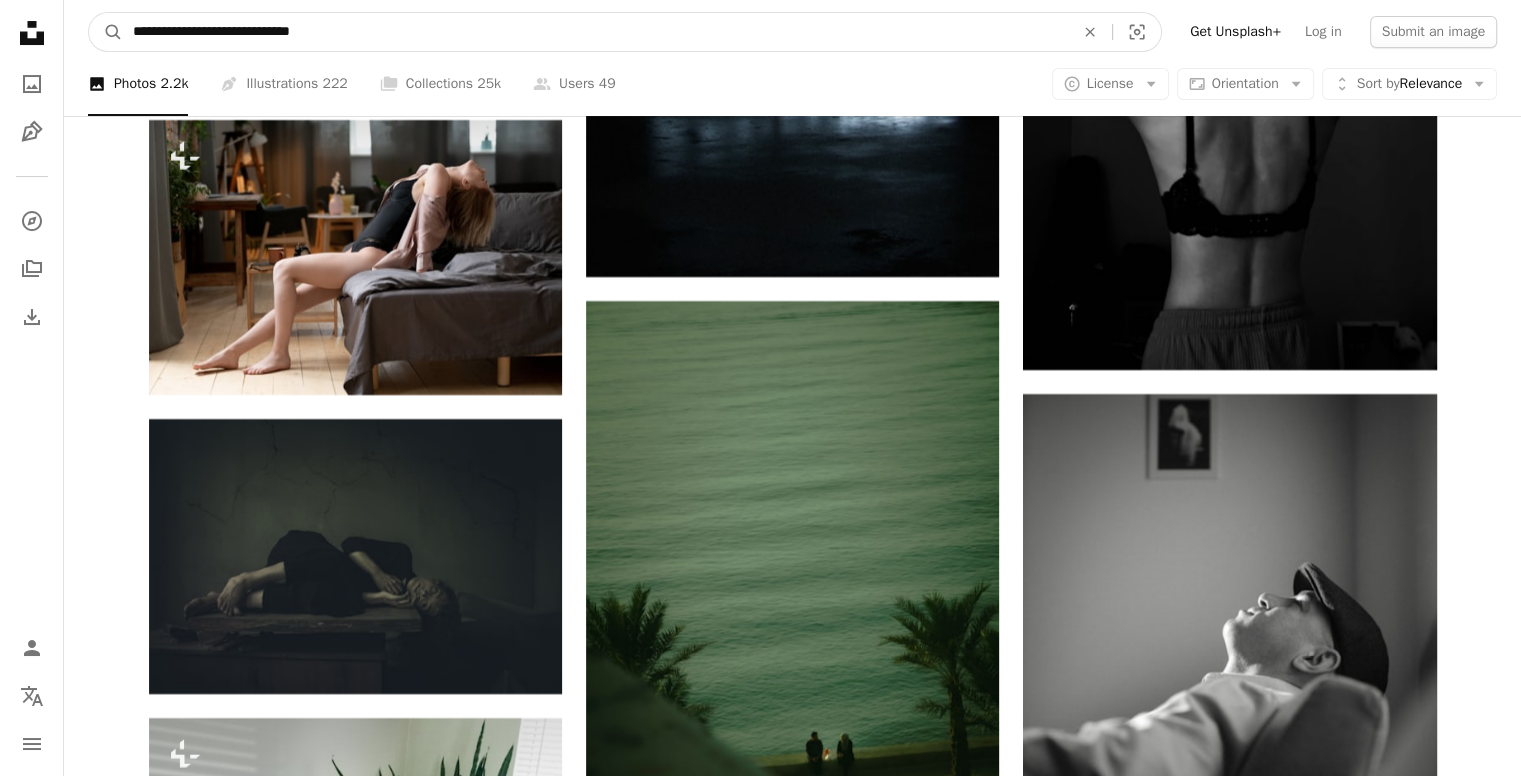 type on "**********" 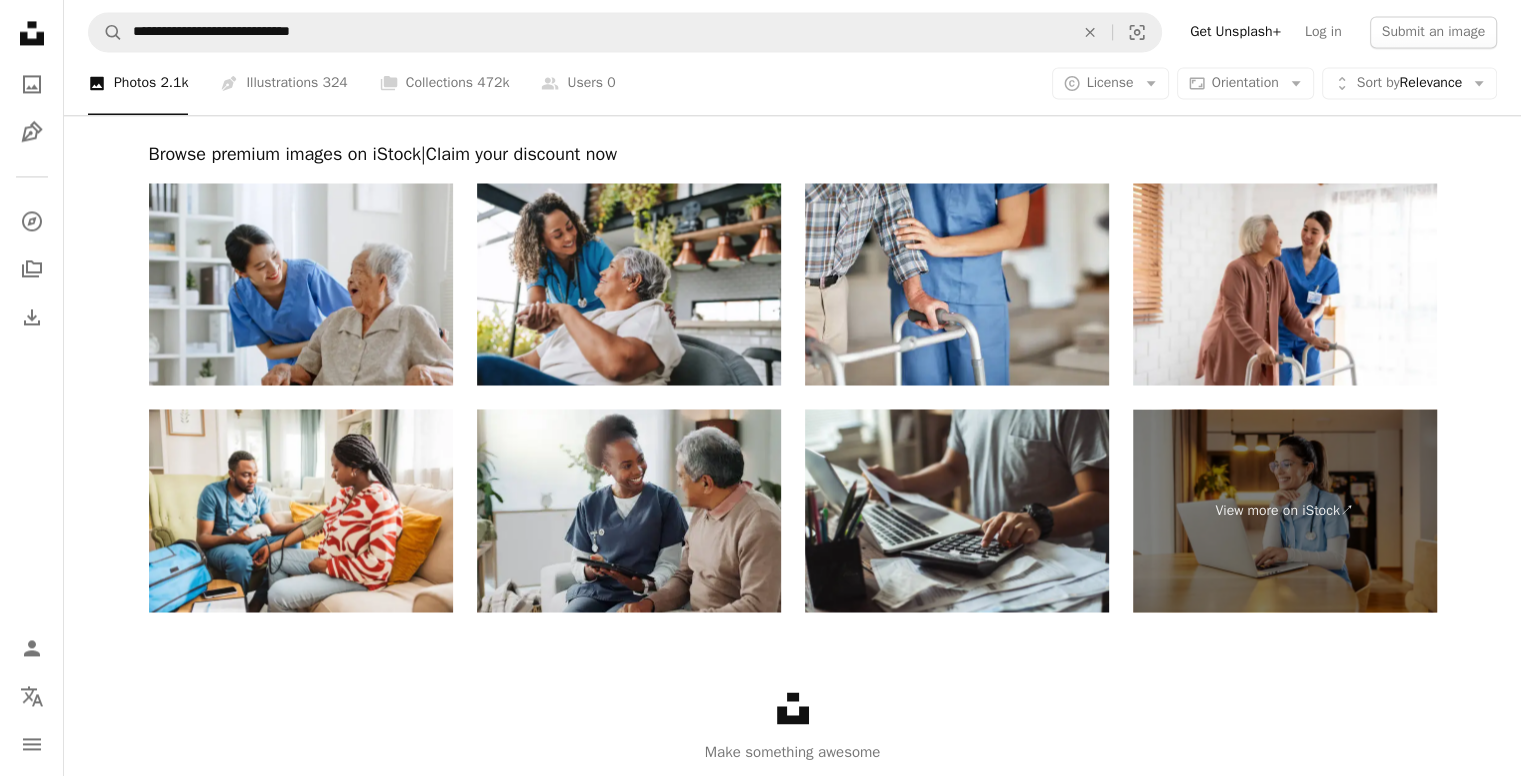 scroll, scrollTop: 3177, scrollLeft: 0, axis: vertical 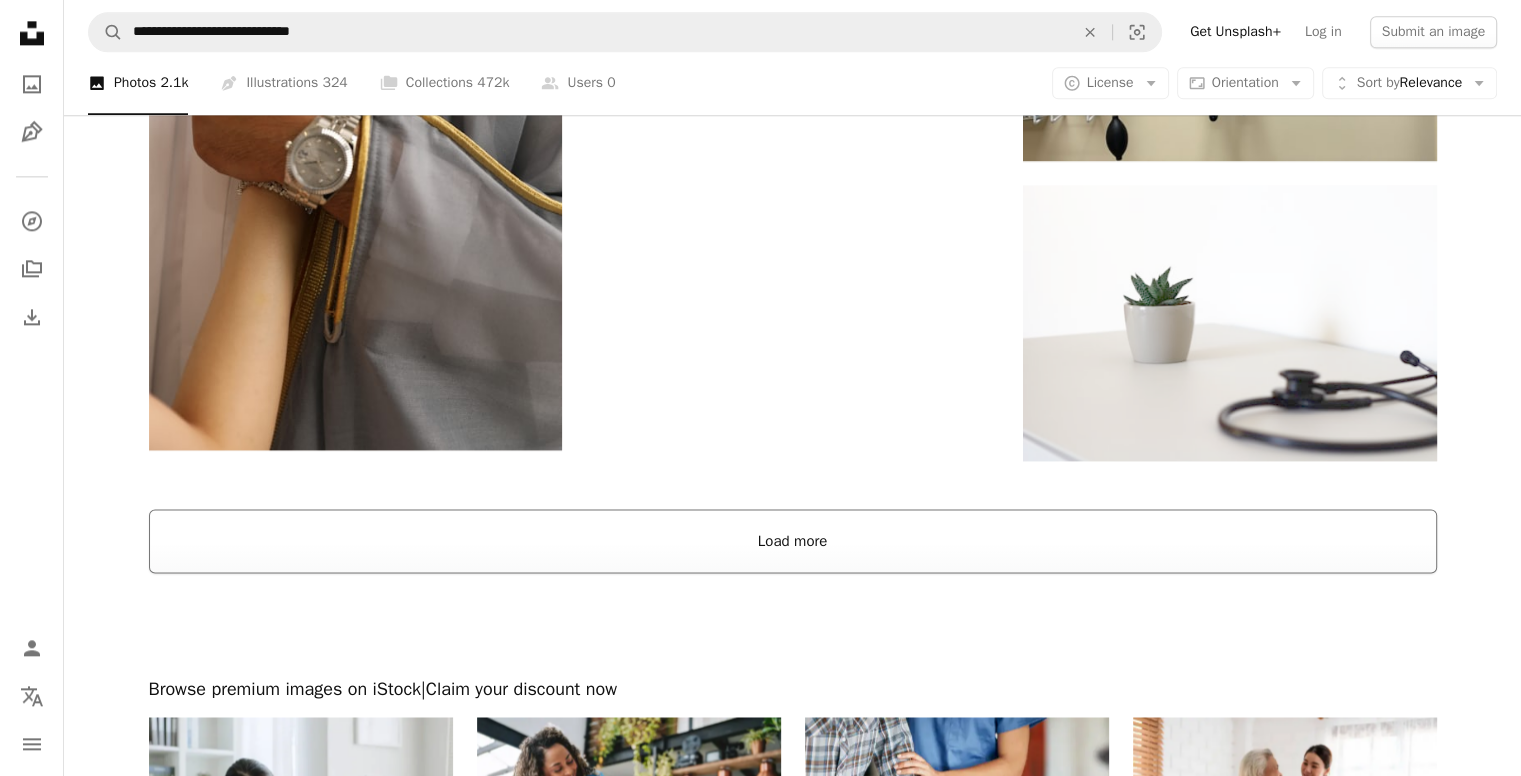 click on "Load more" at bounding box center [793, 541] 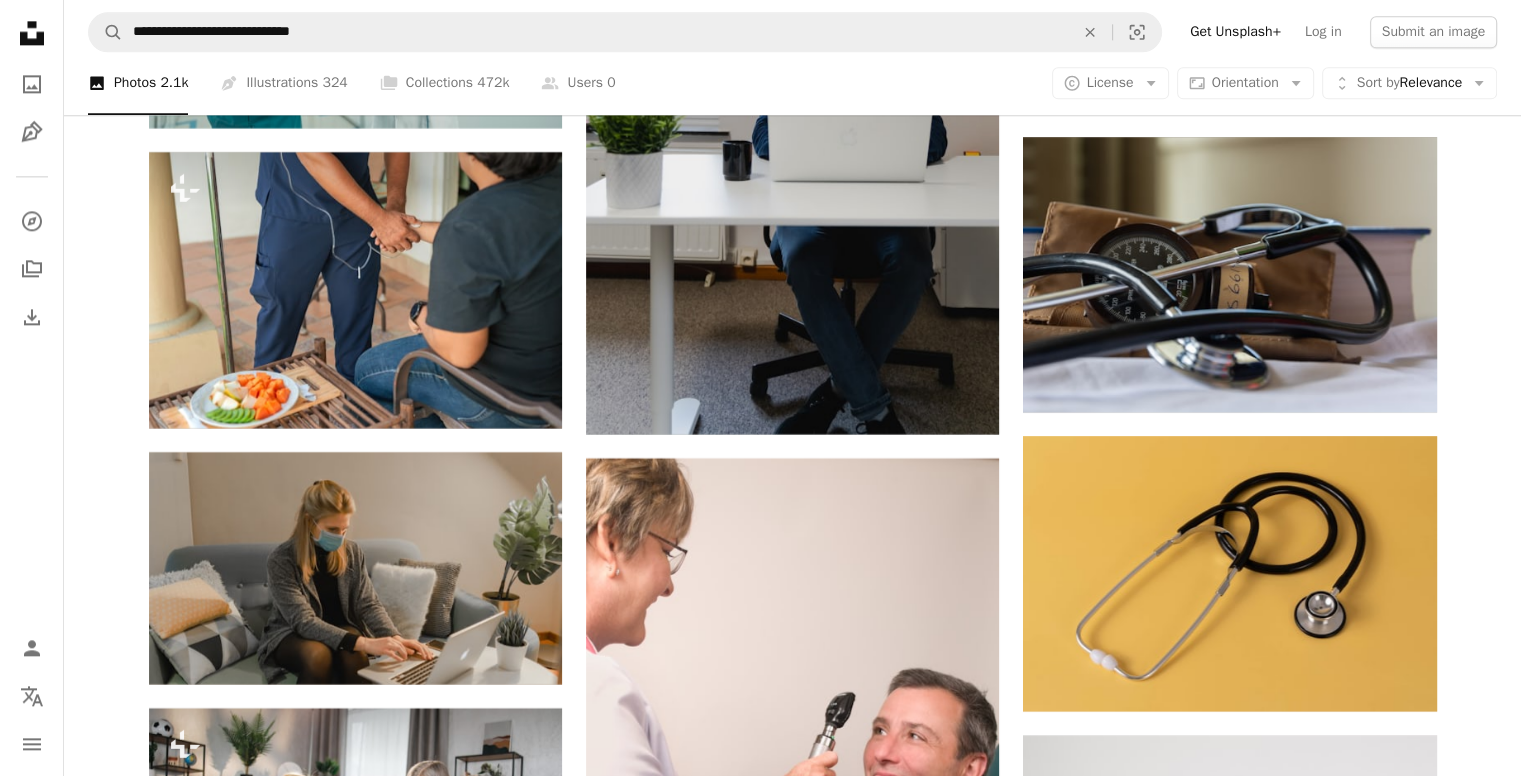 scroll, scrollTop: 10077, scrollLeft: 0, axis: vertical 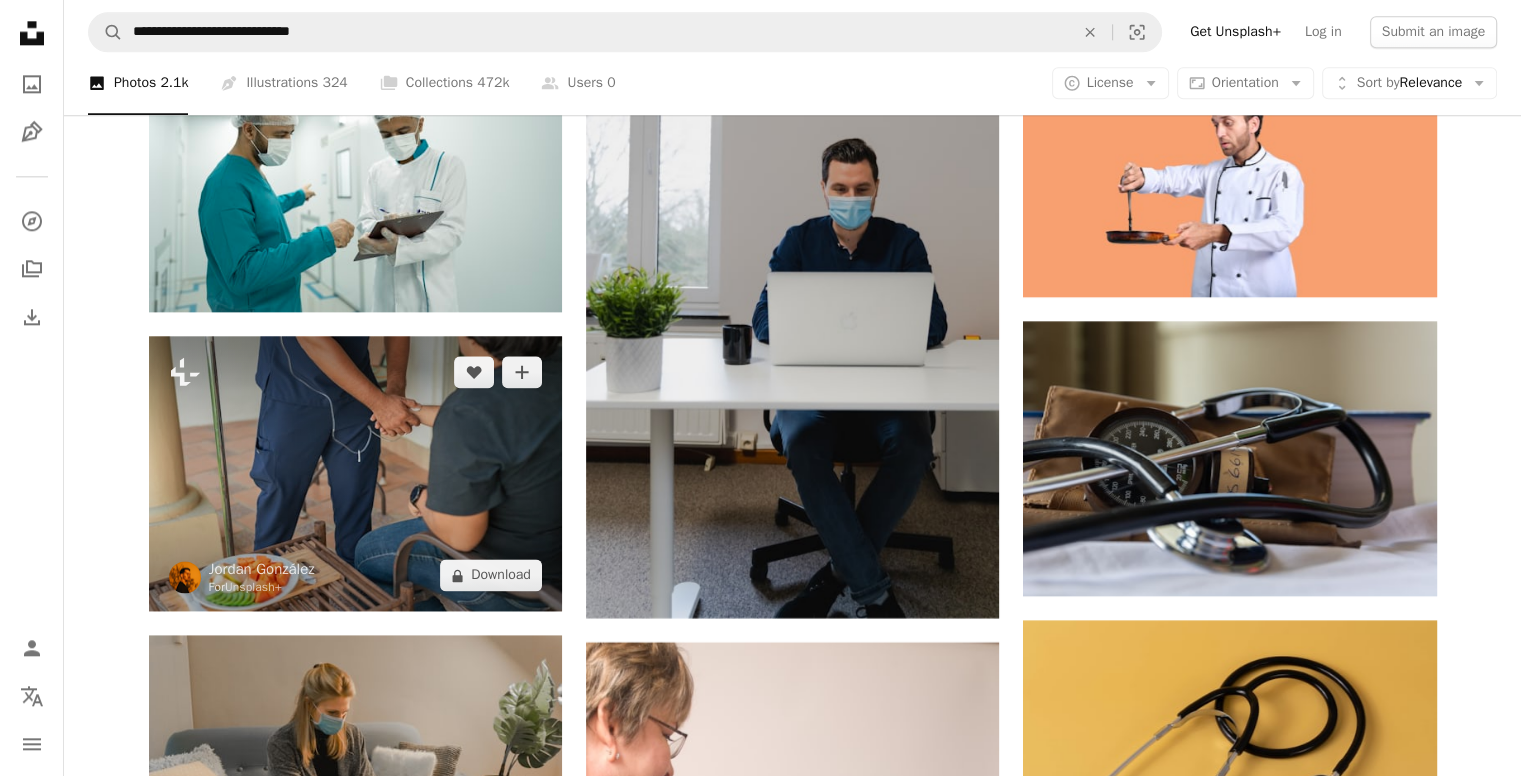 click at bounding box center [355, 473] 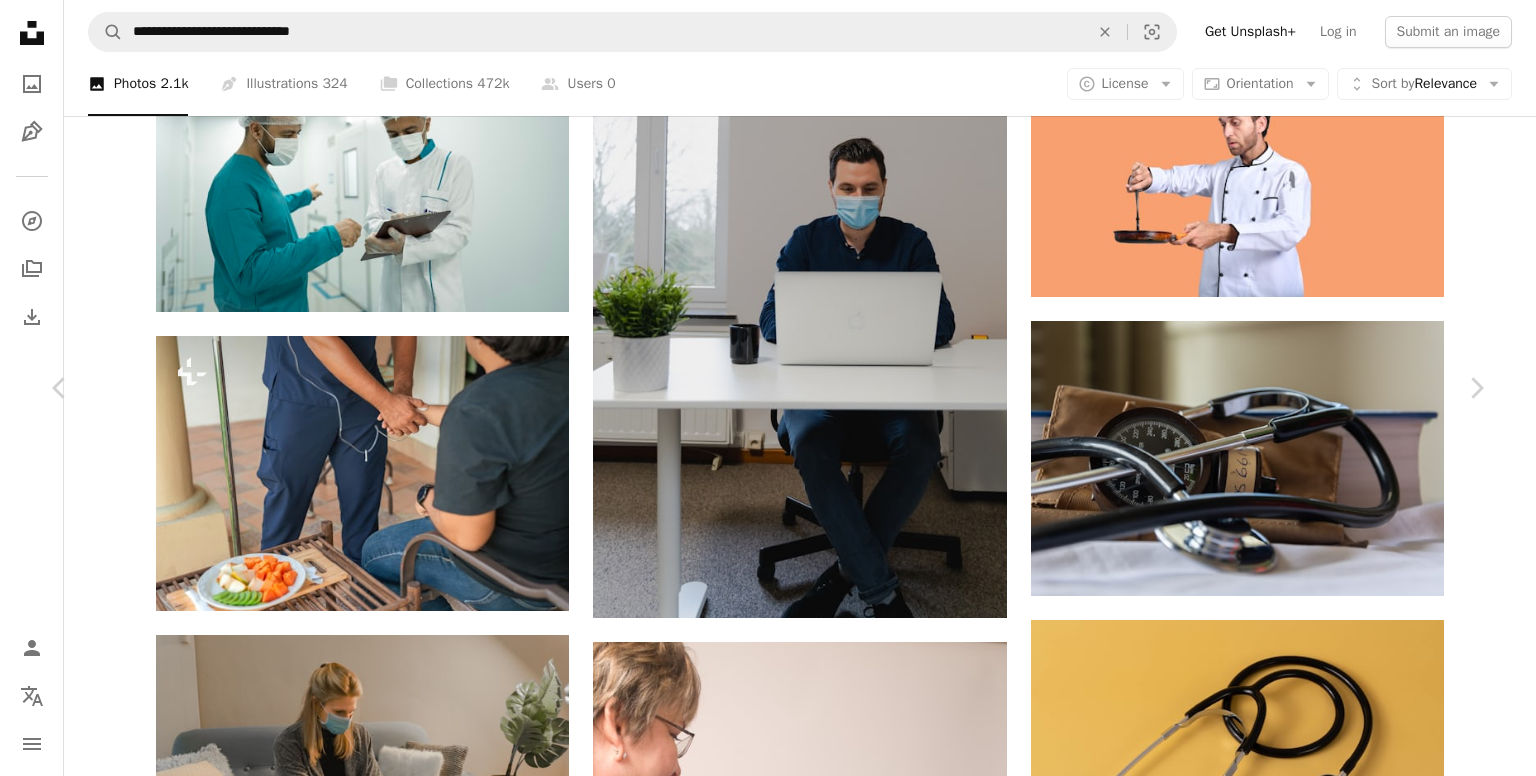 click on "An X shape Chevron left Chevron right [FIRST] [LAST] For  Unsplash+ A heart A plus sign A lock Download Zoom in A forward-right arrow Share More Actions Calendar outlined Published on  July 31, 2023 Camera Canon, EOS 5D Mark III Safety Licensed under the  Unsplash+ License wellness medication hydration iv drip spa treatment wellness trend wellness trends HD Wallpapers From this series Chevron right Plus sign for Unsplash+ Plus sign for Unsplash+ Plus sign for Unsplash+ Plus sign for Unsplash+ Plus sign for Unsplash+ Plus sign for Unsplash+ Plus sign for Unsplash+ Plus sign for Unsplash+ Plus sign for Unsplash+ Plus sign for Unsplash+ Related images Plus sign for Unsplash+ A heart A plus sign [FIRST] [LAST] For  Unsplash+ A lock Download Plus sign for Unsplash+ A heart A plus sign [FIRST] [LAST] For  Unsplash+ A lock Download Plus sign for Unsplash+ A heart A plus sign Getty Images For  Unsplash+ A lock Download Plus sign for Unsplash+ A heart A plus sign A. C. For  Unsplash+ A lock Download A heart For" at bounding box center [768, 3823] 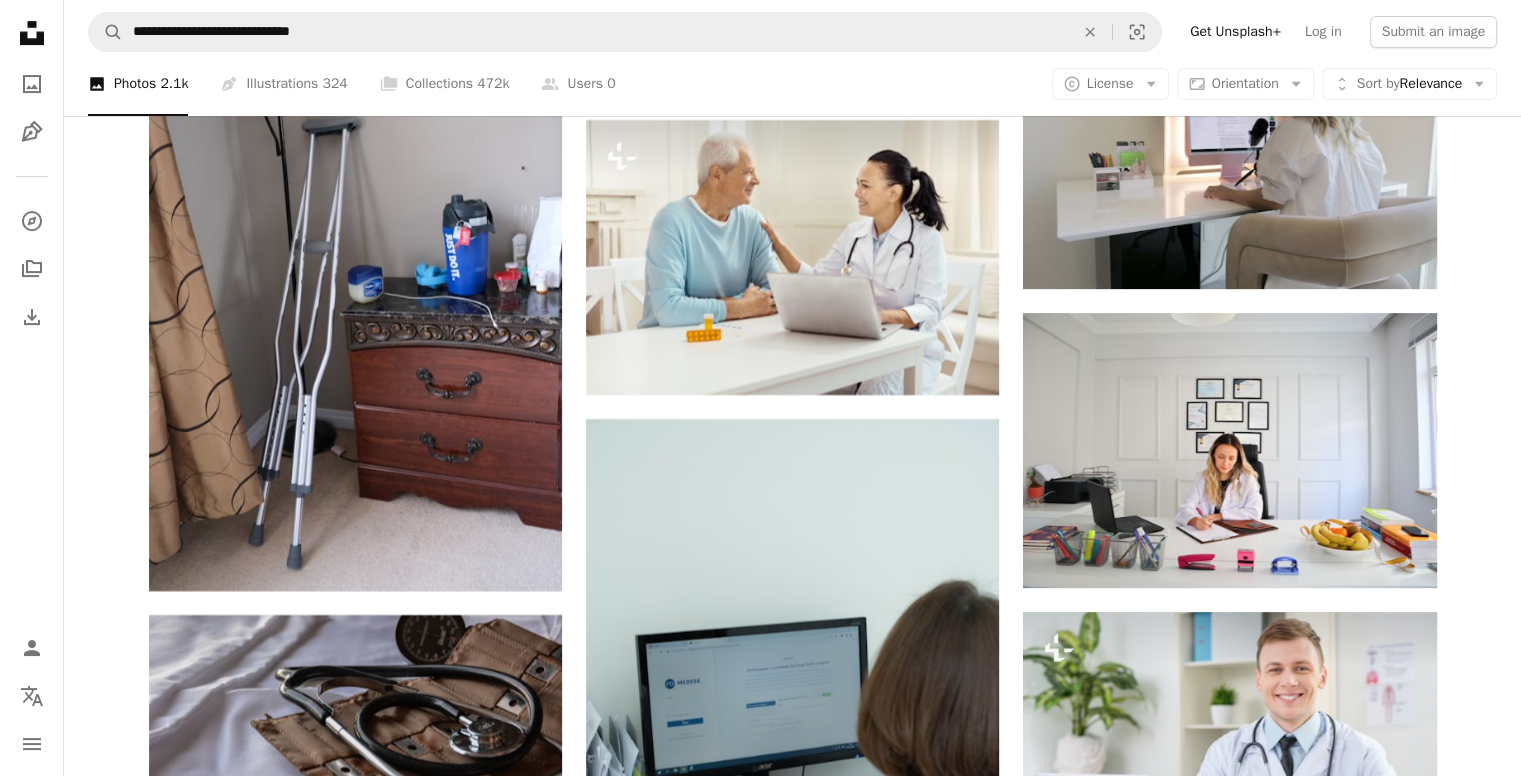 scroll, scrollTop: 8277, scrollLeft: 0, axis: vertical 